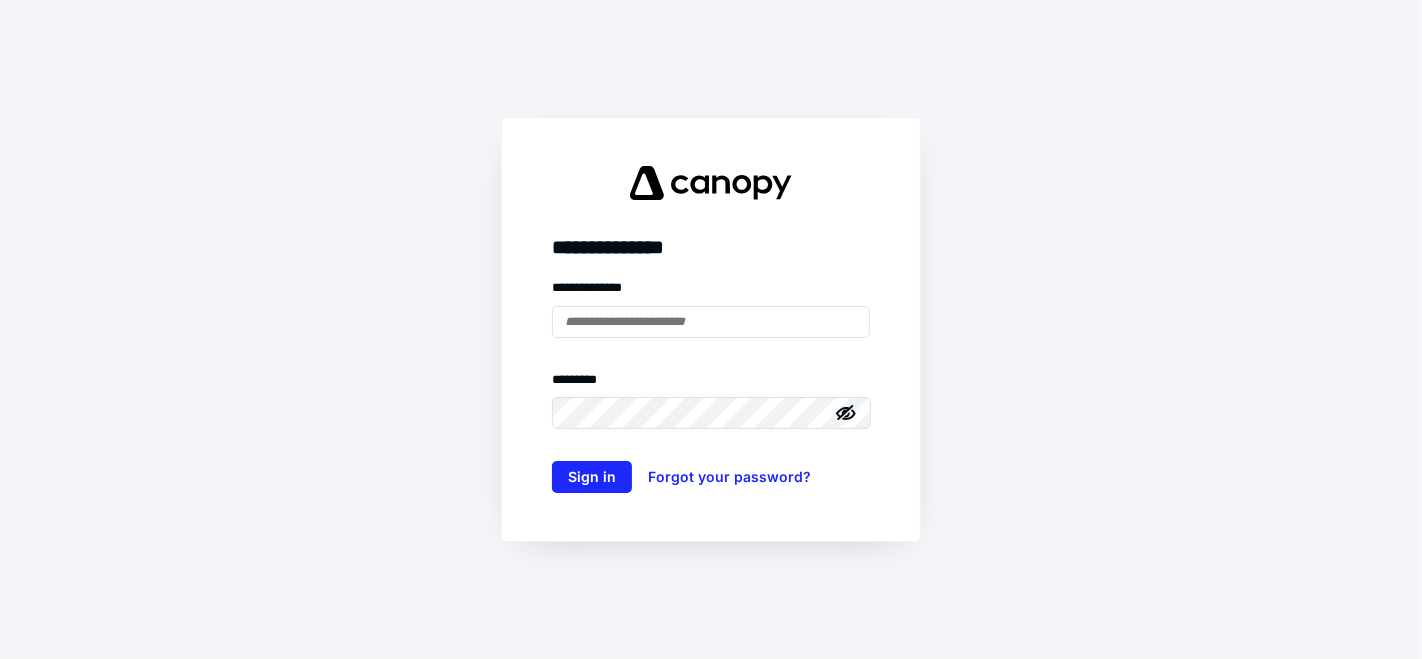 scroll, scrollTop: 0, scrollLeft: 0, axis: both 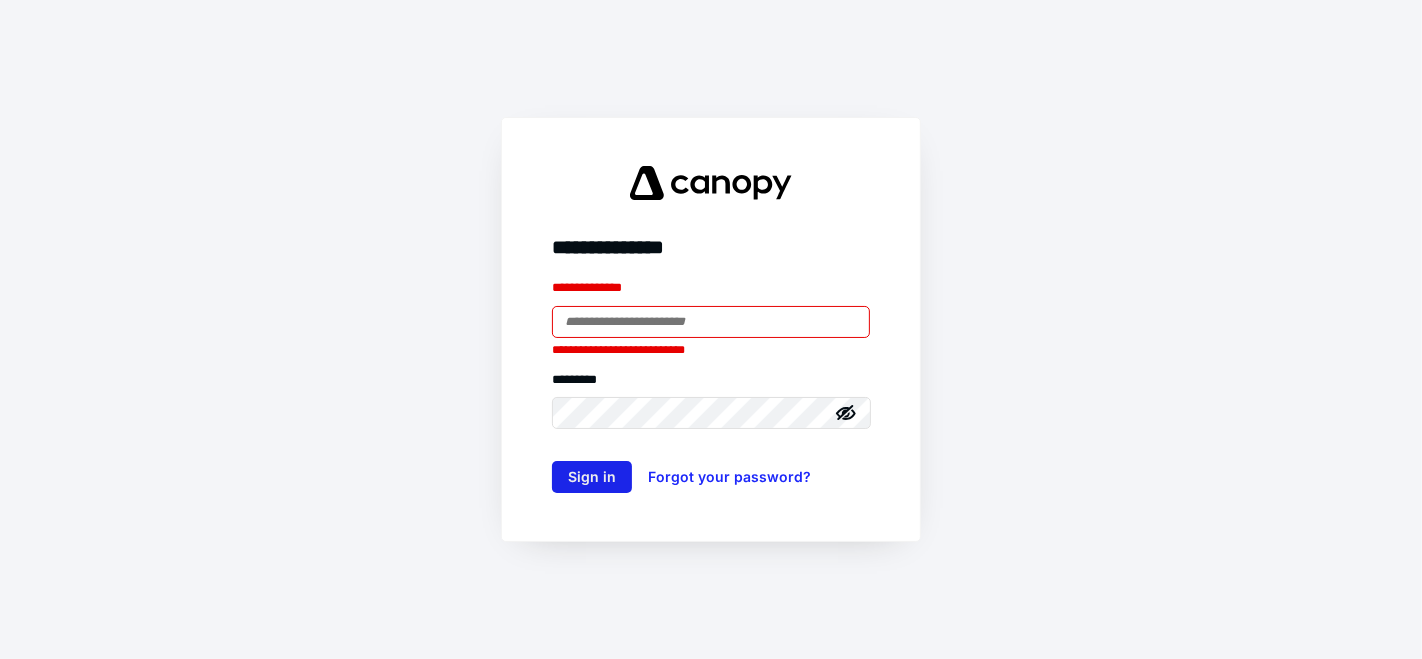type on "**********" 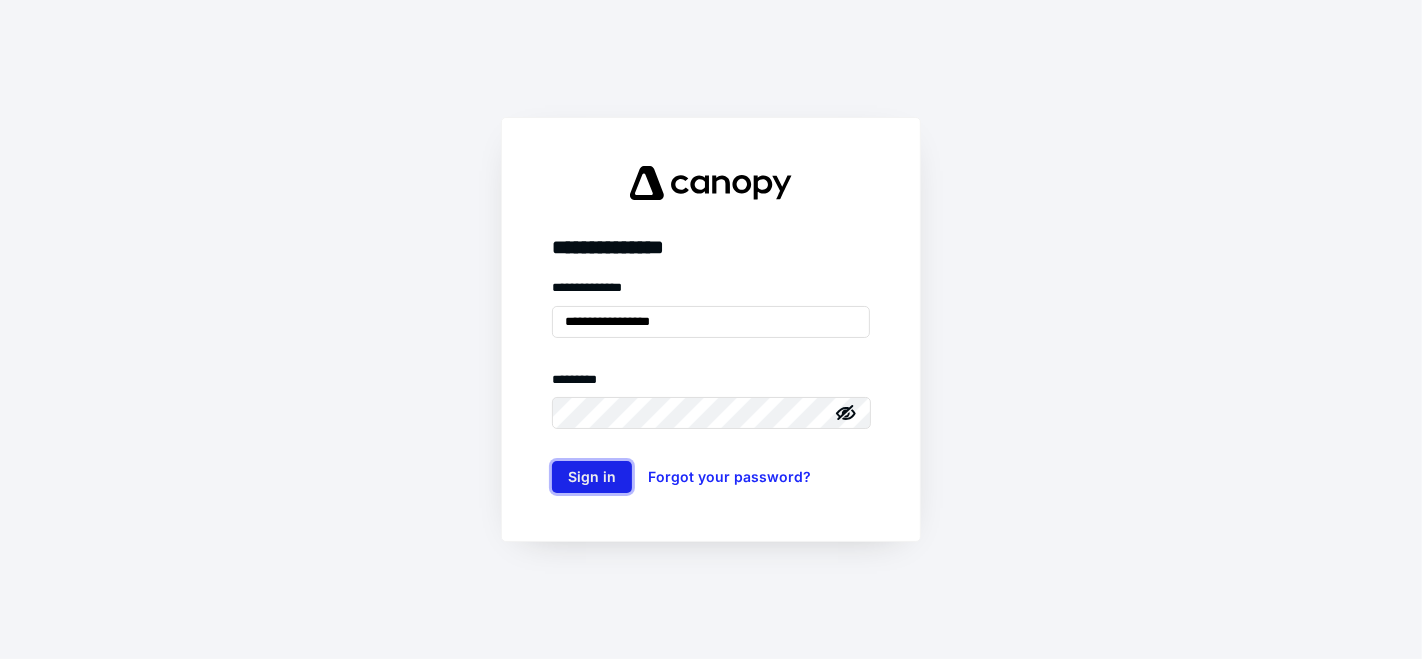 click on "Sign in" at bounding box center [592, 477] 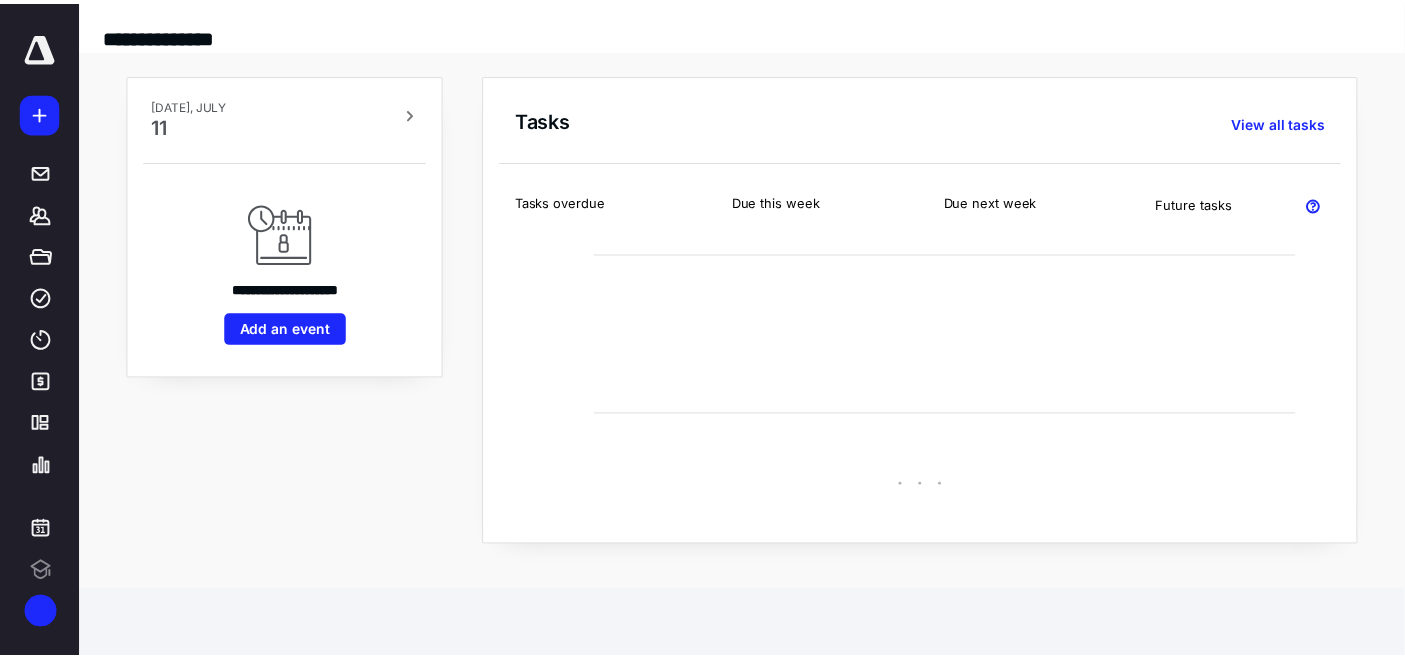 scroll, scrollTop: 0, scrollLeft: 0, axis: both 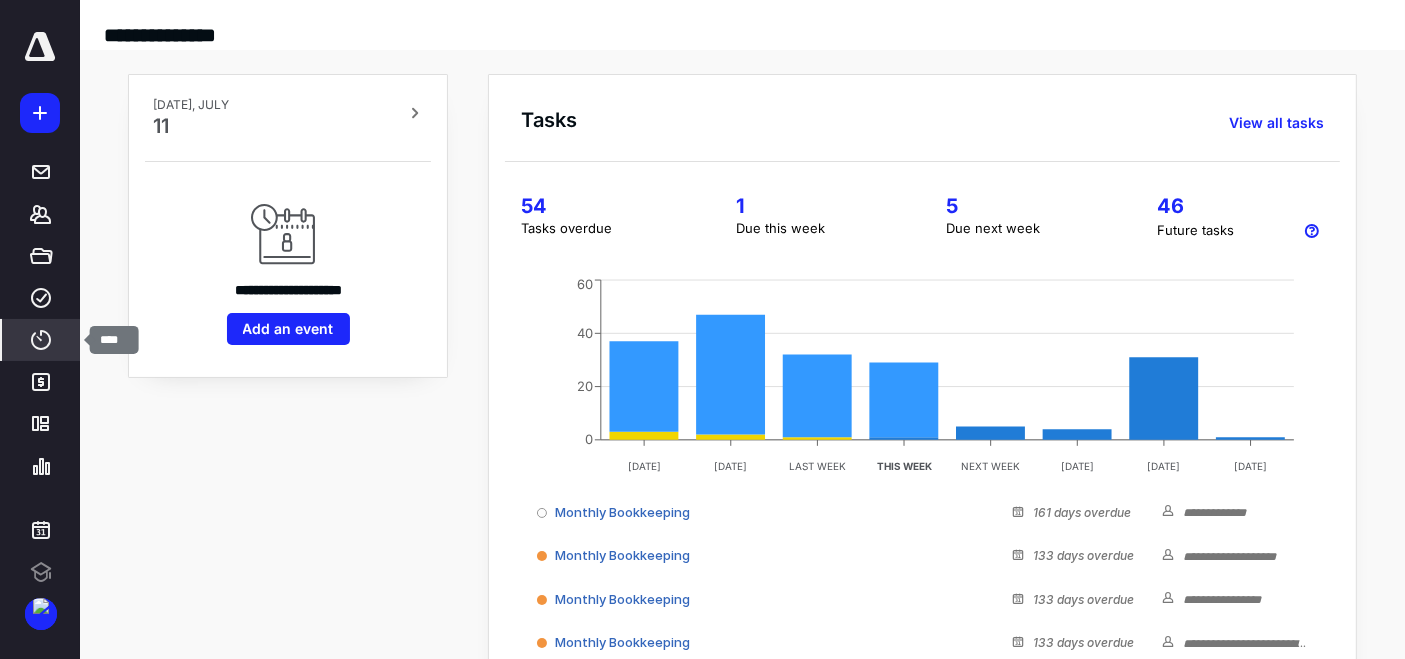 click 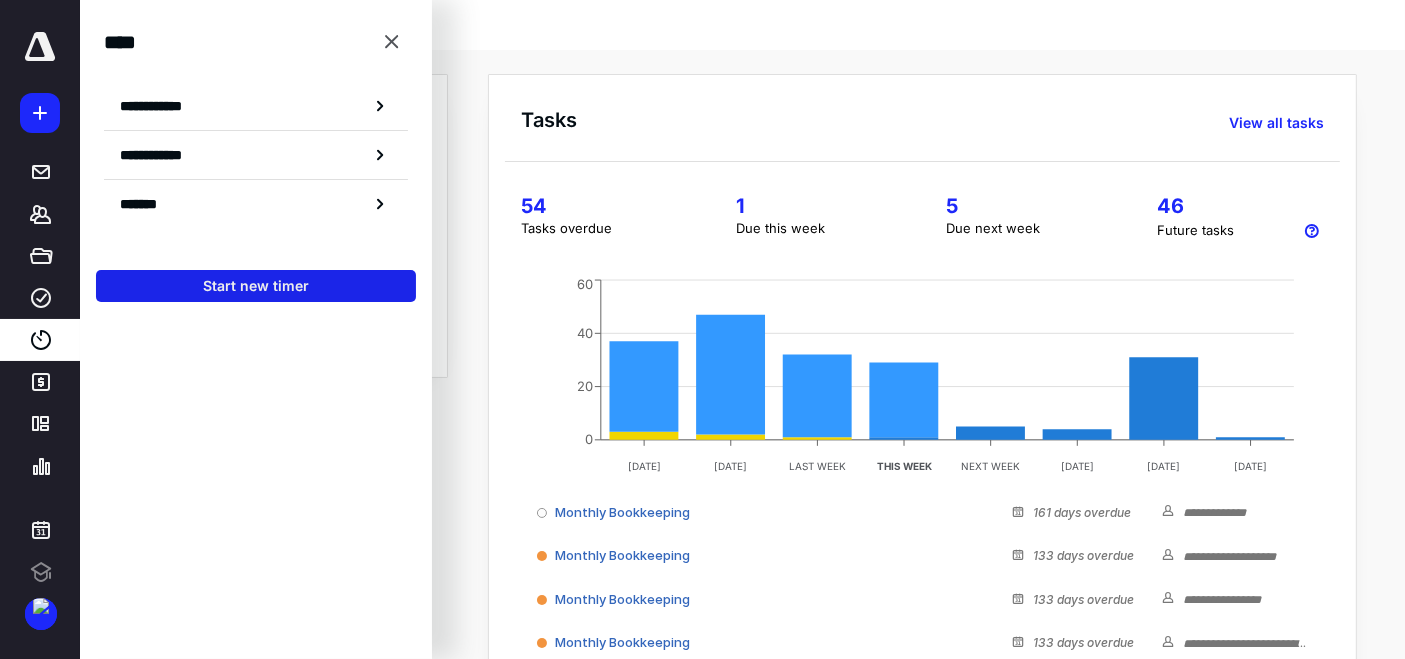 click on "Start new timer" at bounding box center (256, 286) 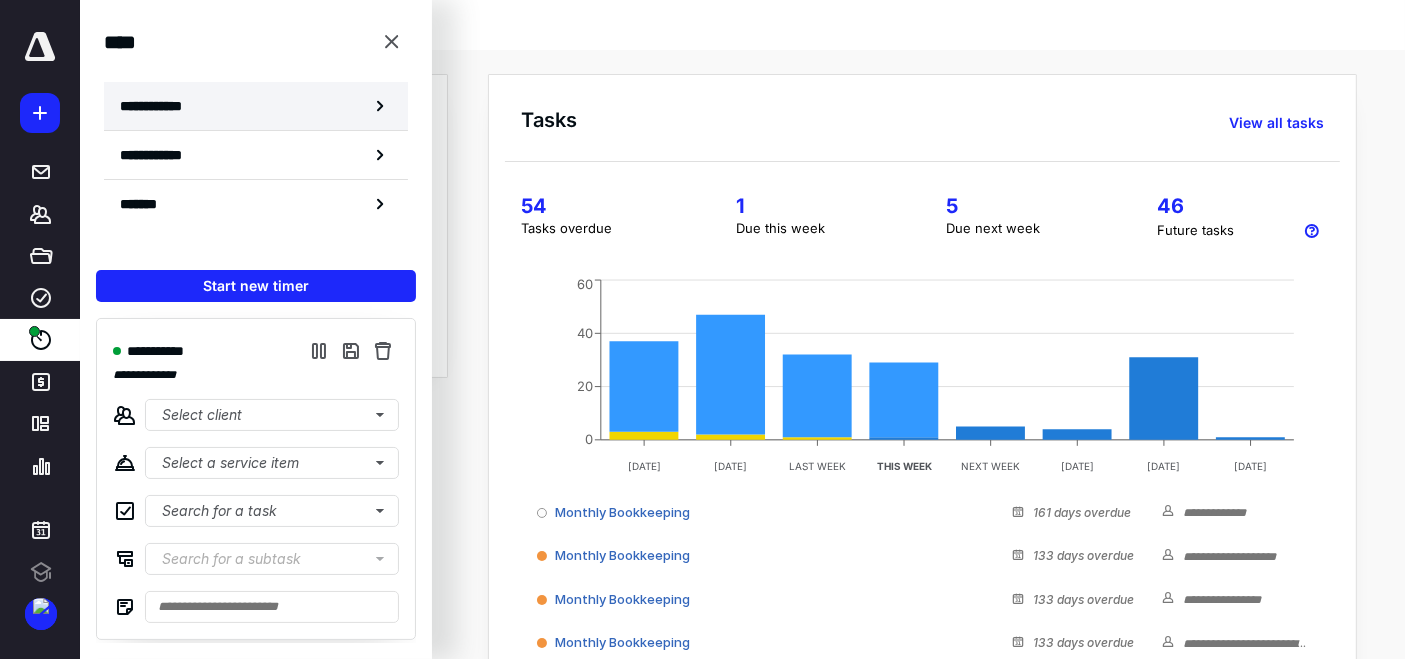 click 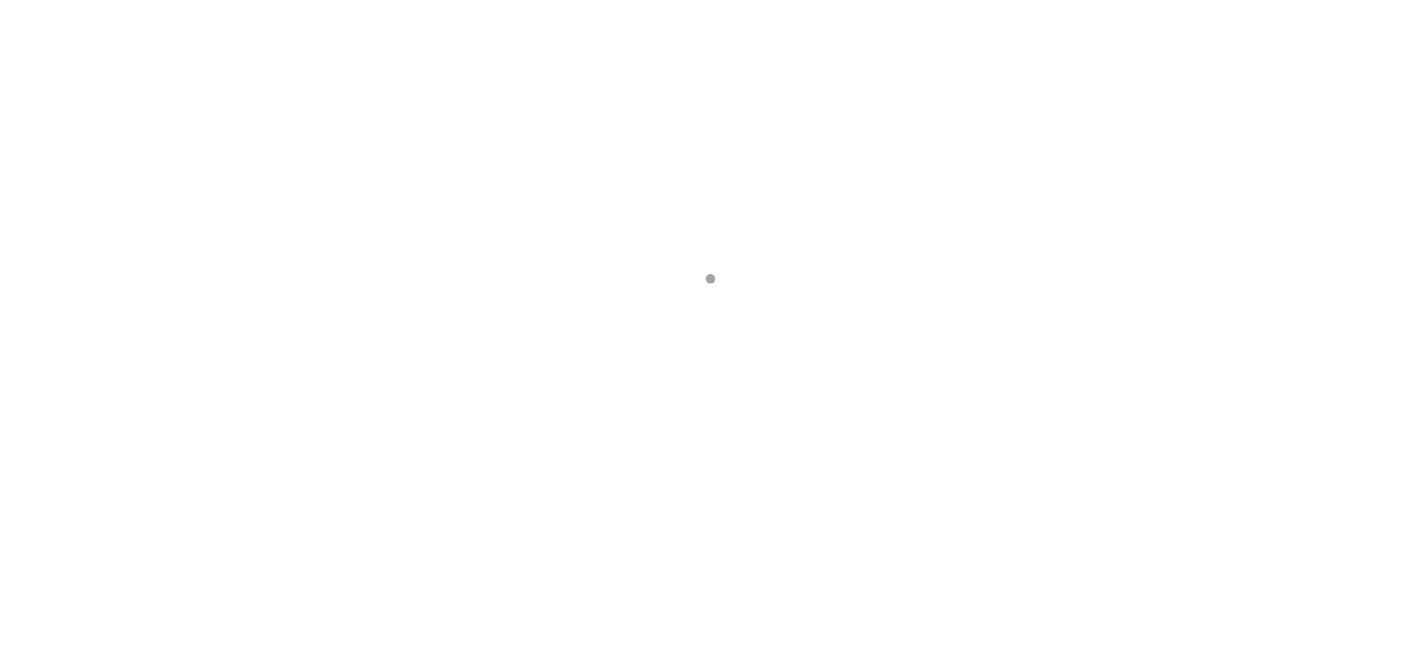 scroll, scrollTop: 0, scrollLeft: 0, axis: both 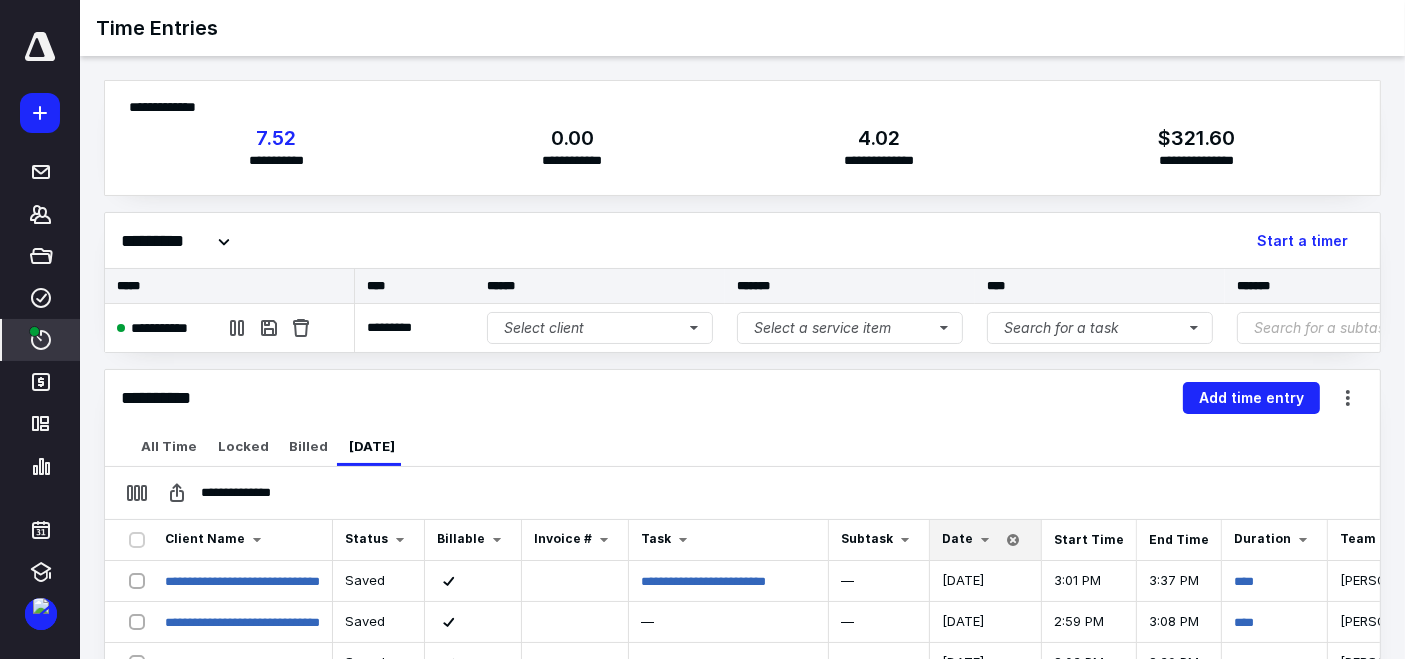 click on "Date" at bounding box center [957, 538] 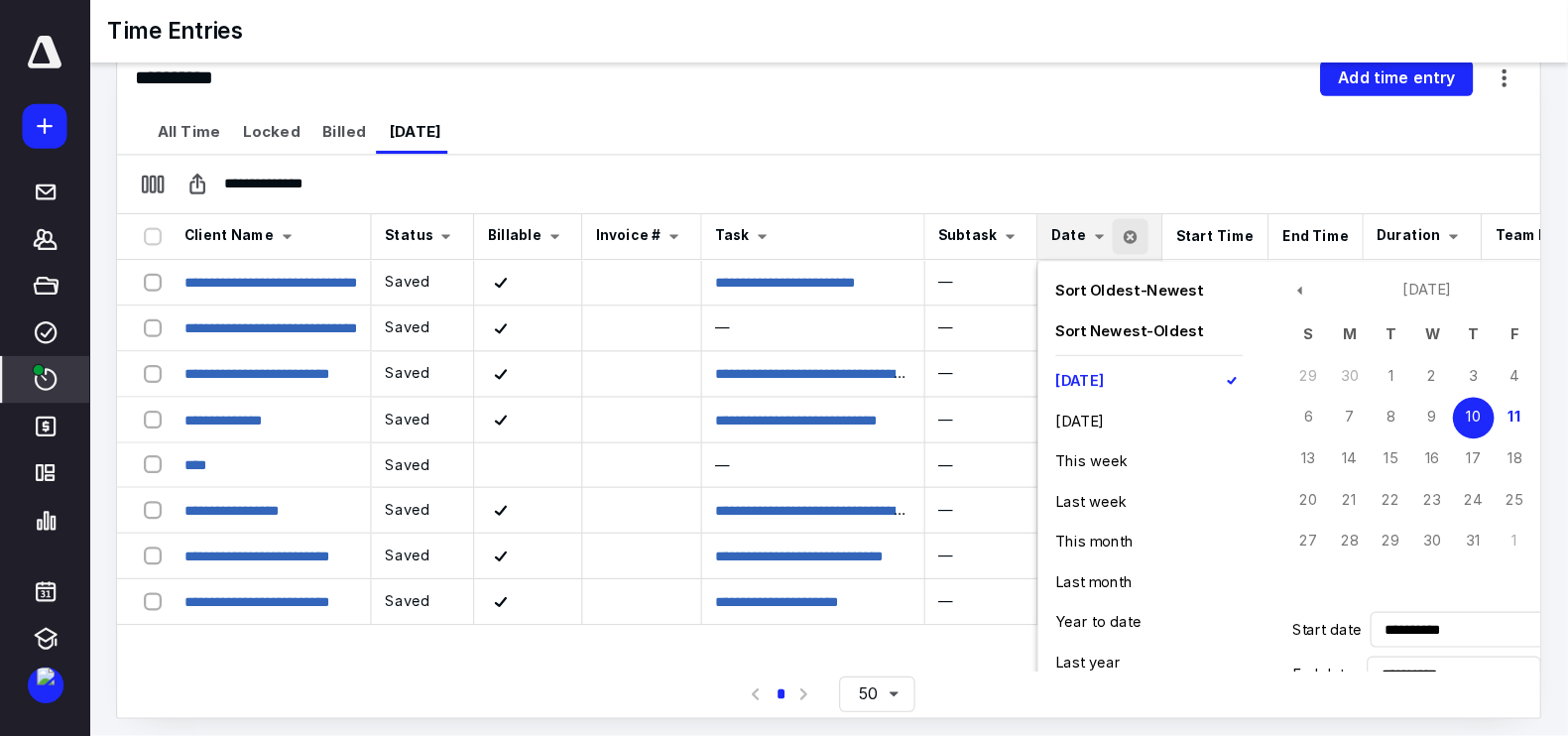 scroll, scrollTop: 246, scrollLeft: 0, axis: vertical 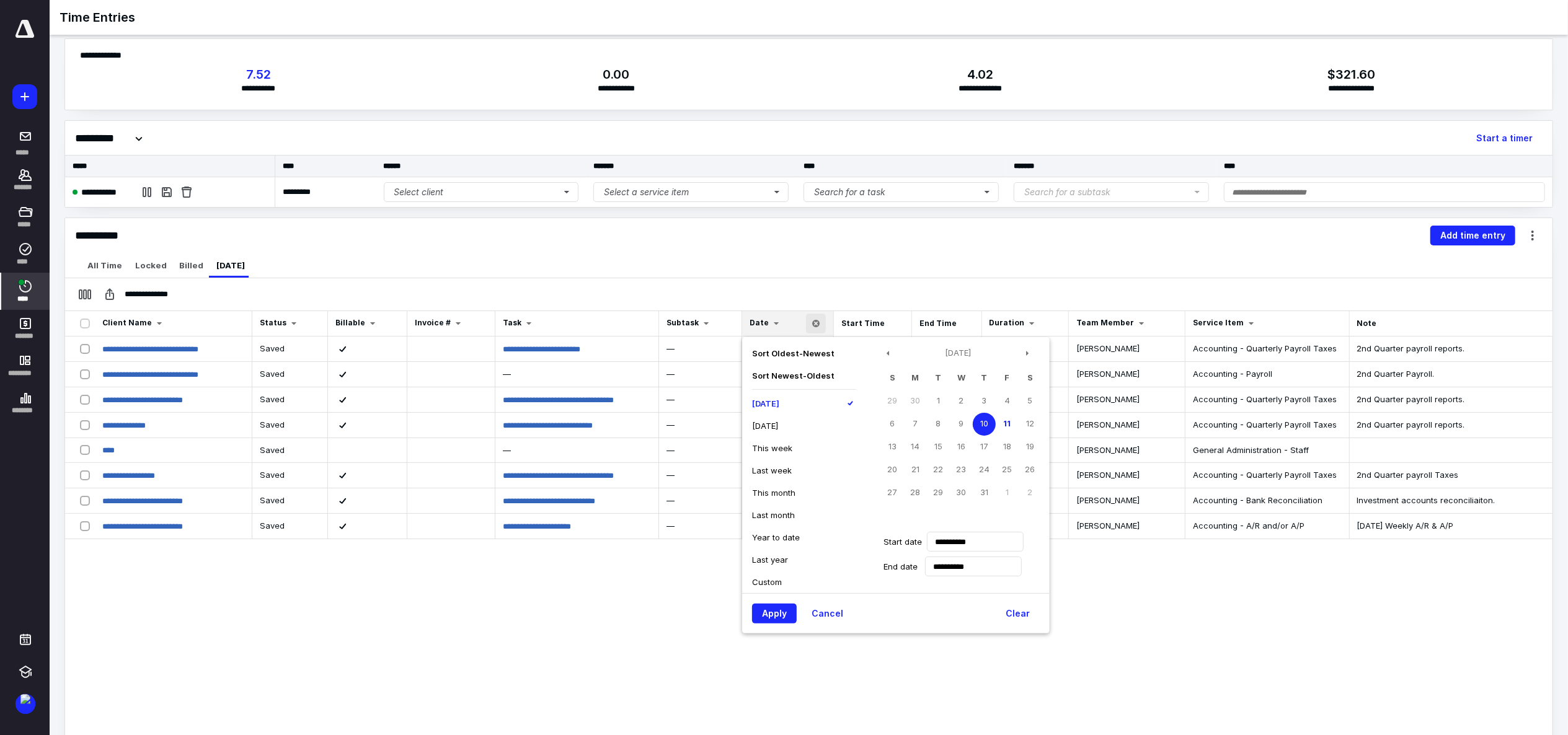 click on "Apply Cancel Clear" at bounding box center [896, 613] 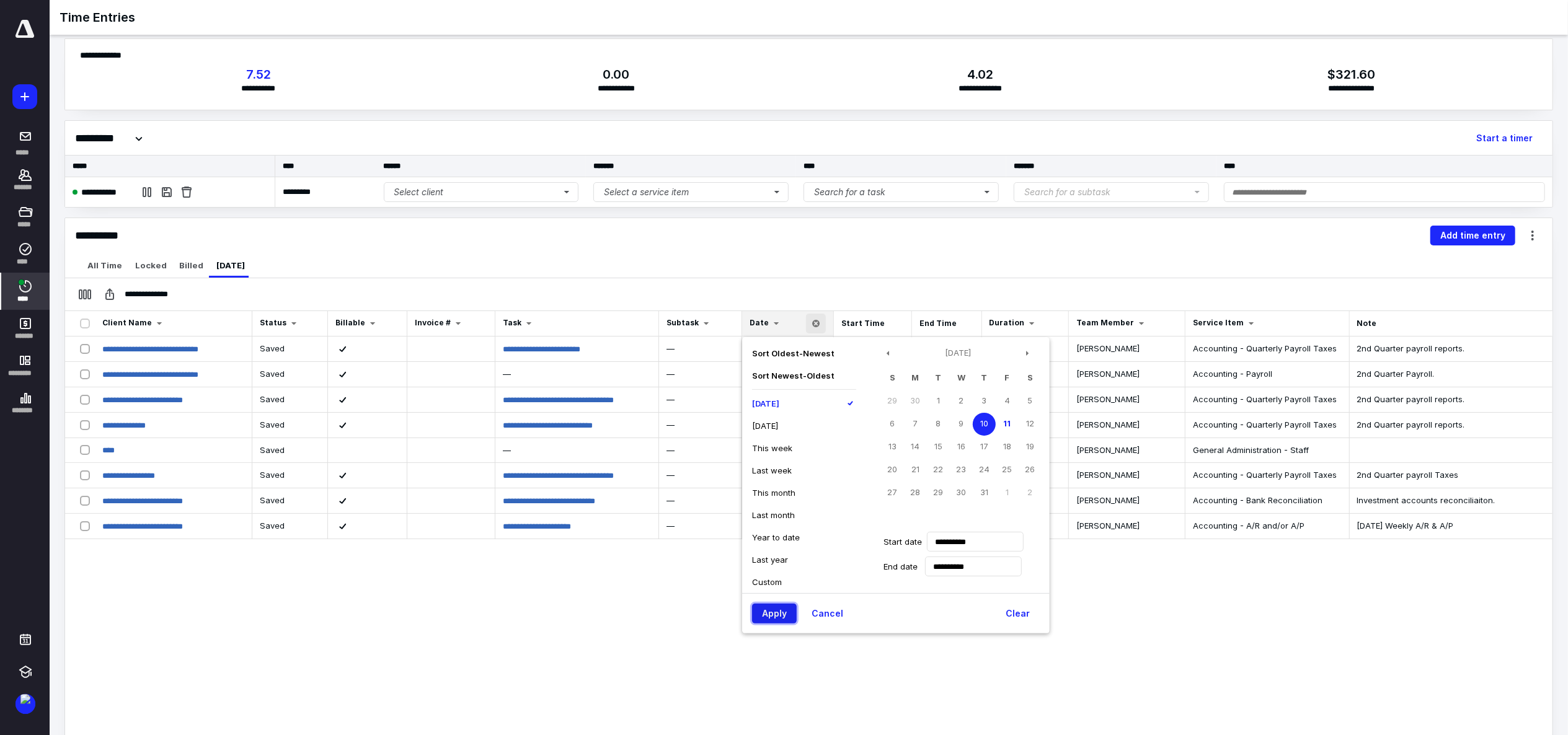 click on "Apply" at bounding box center (774, 614) 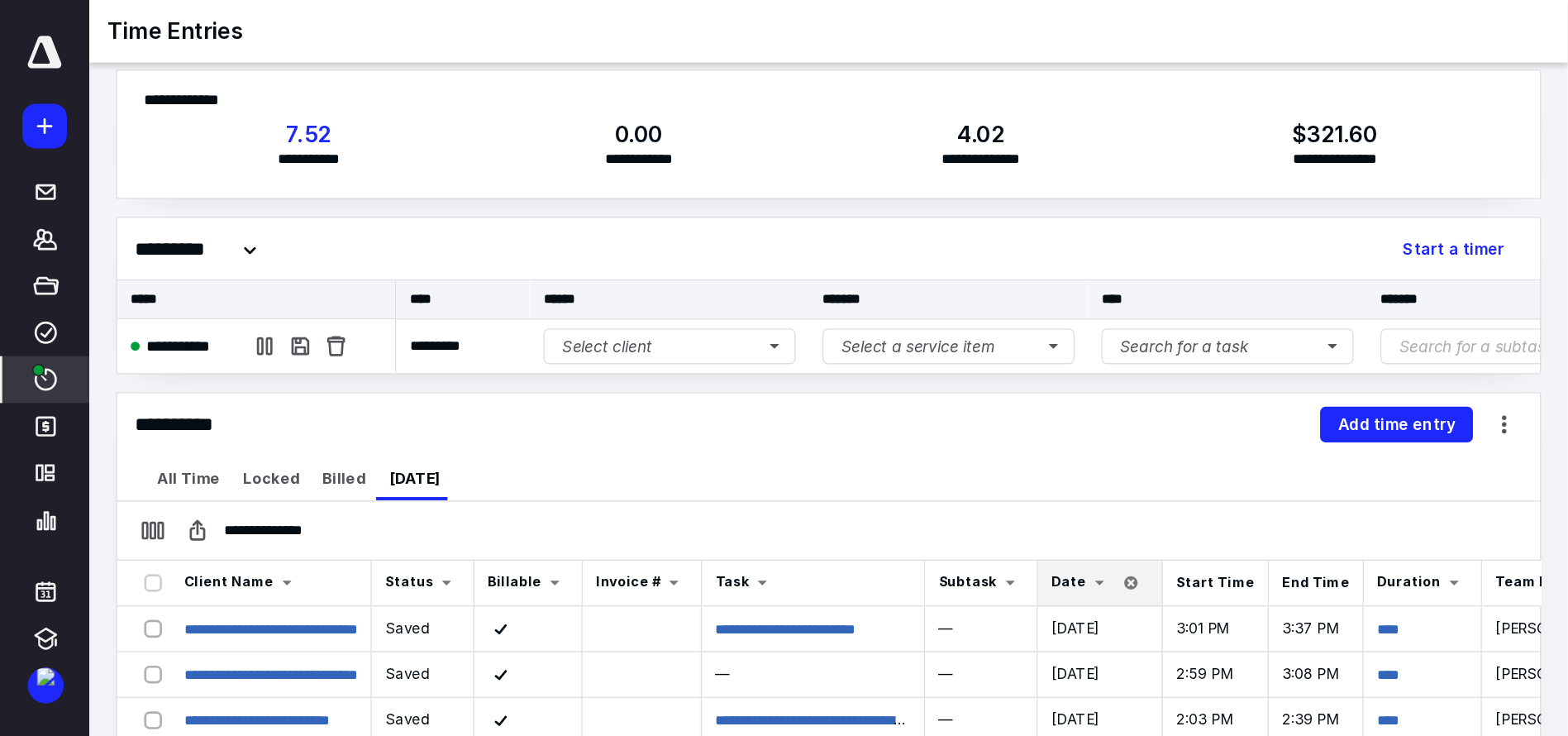 scroll, scrollTop: 16, scrollLeft: 0, axis: vertical 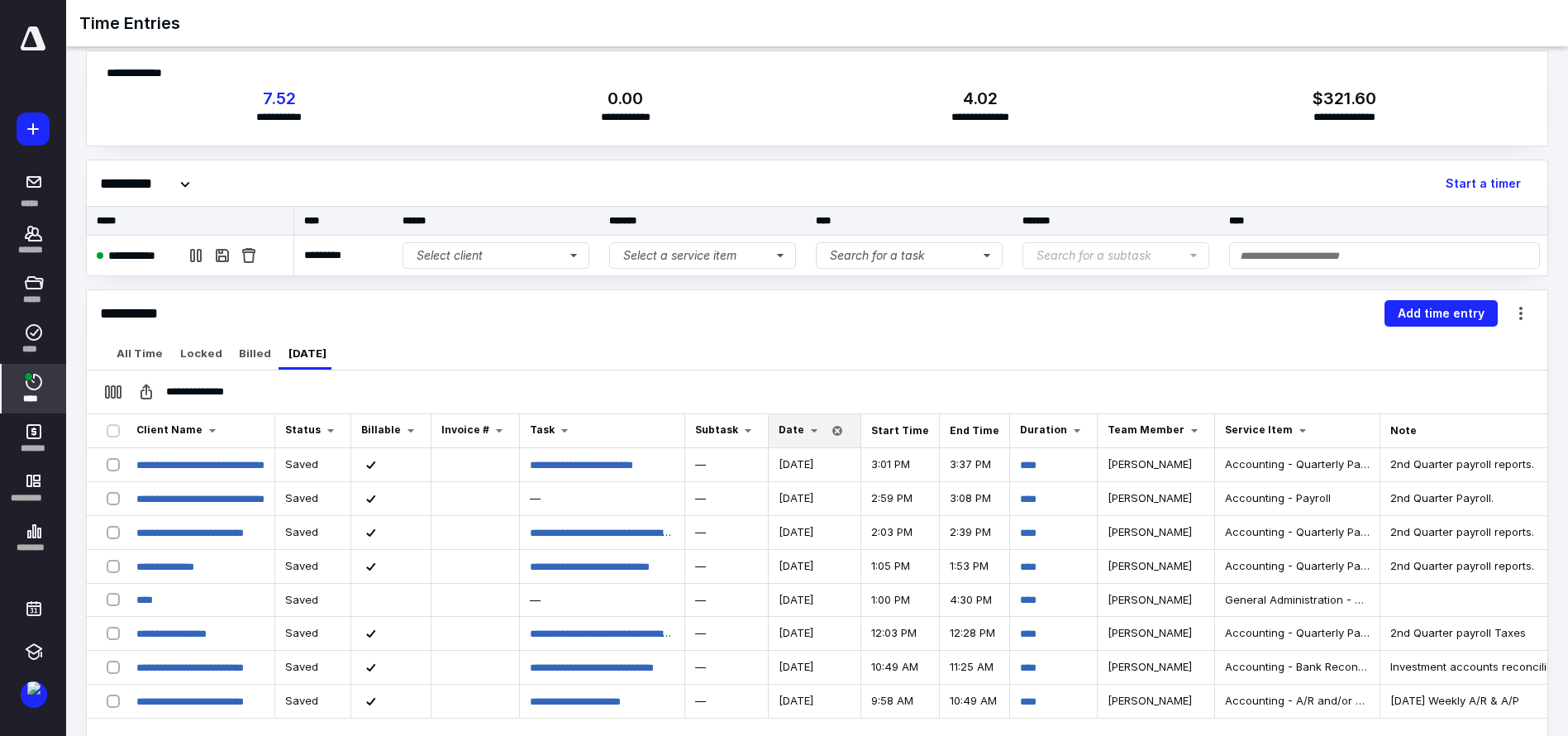 click at bounding box center [814, 431] 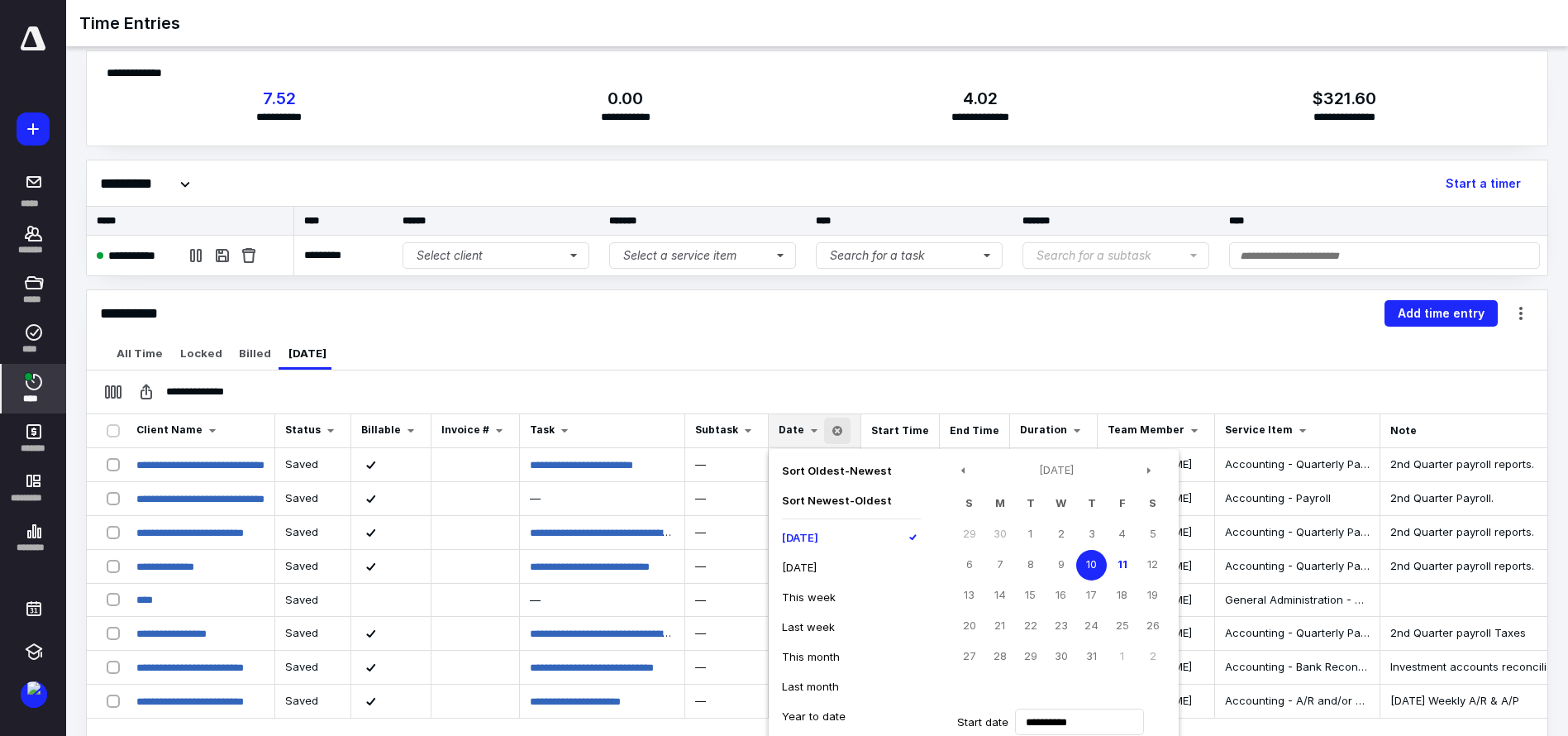 click on "Today" at bounding box center (851, 538) 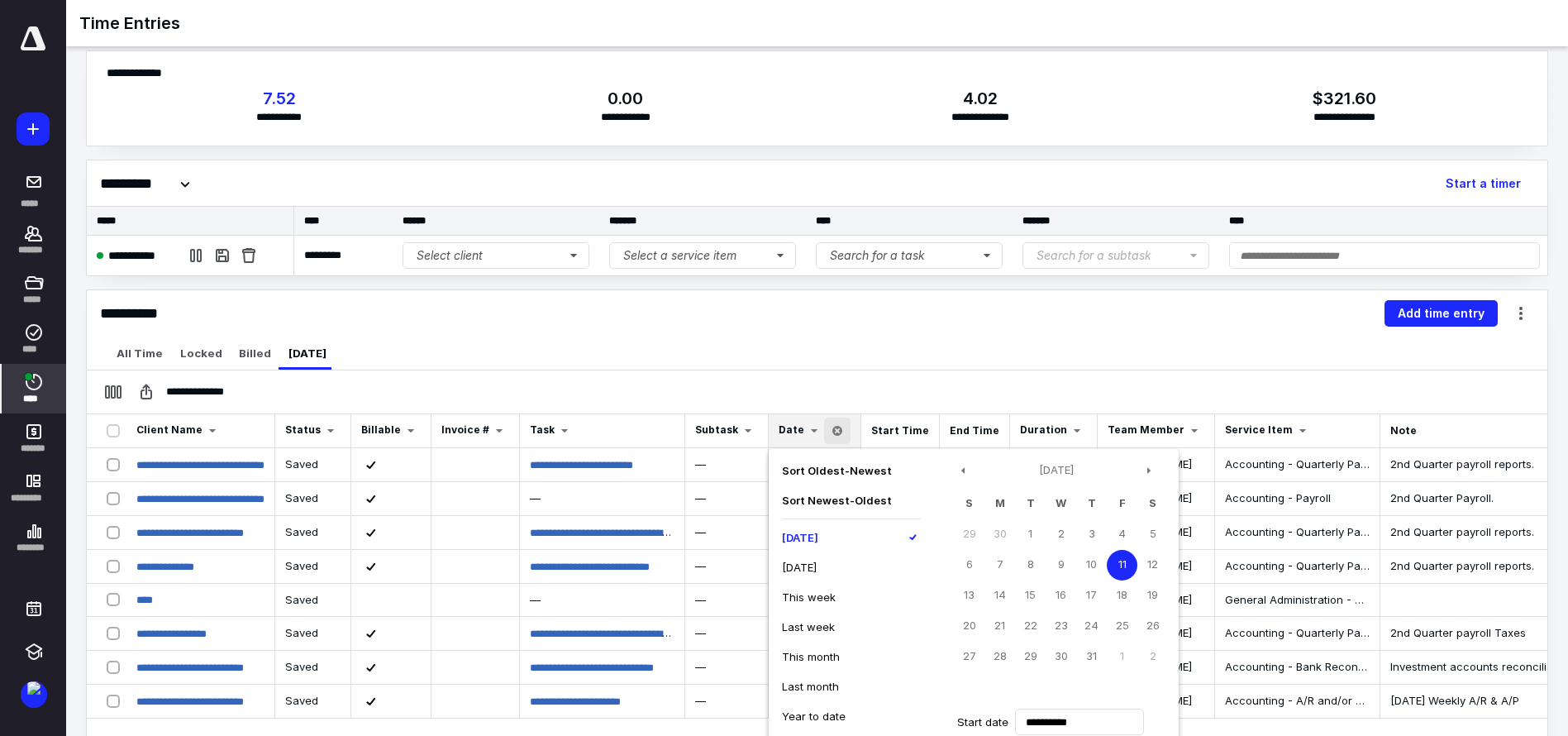 scroll, scrollTop: 278, scrollLeft: 0, axis: vertical 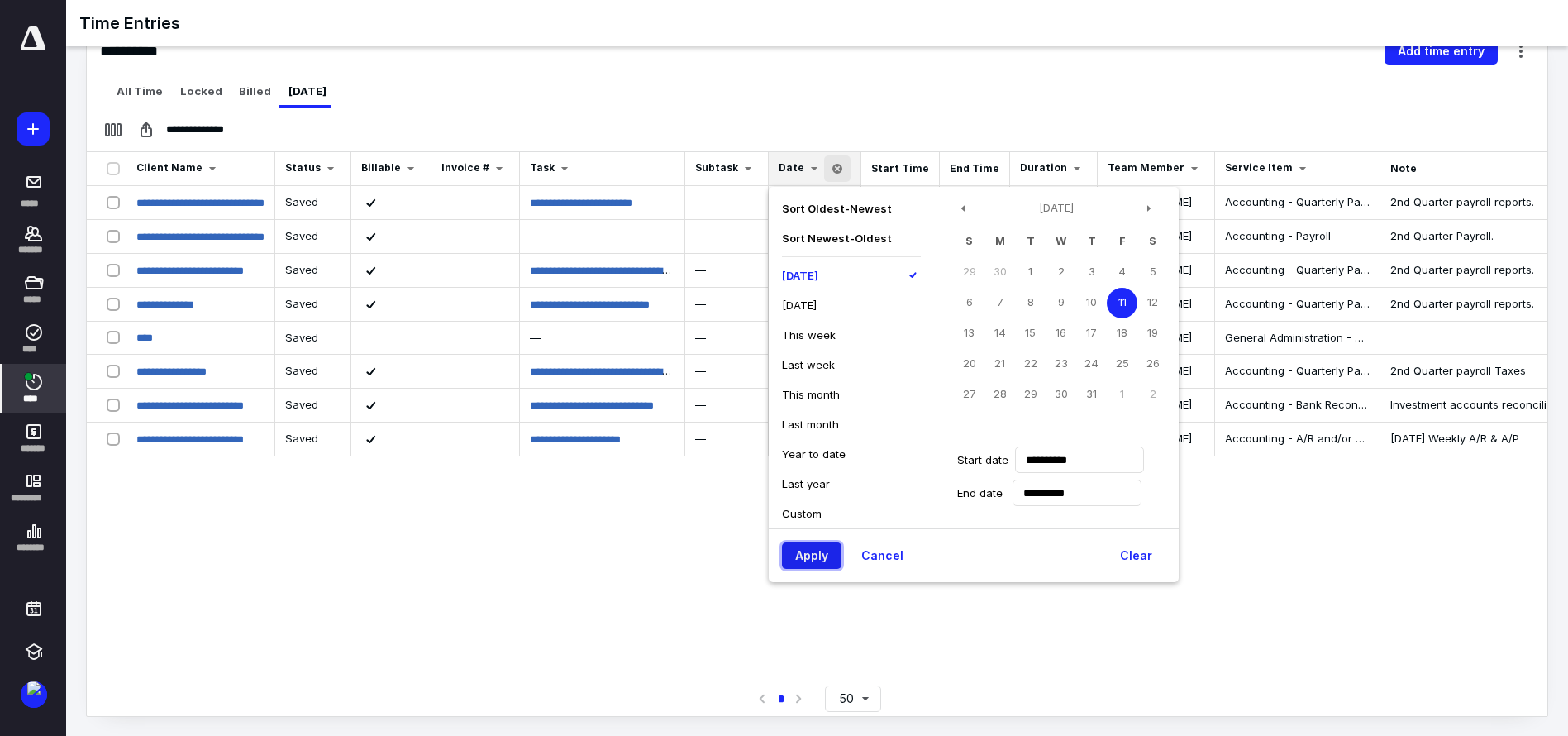 click on "Apply" at bounding box center (812, 556) 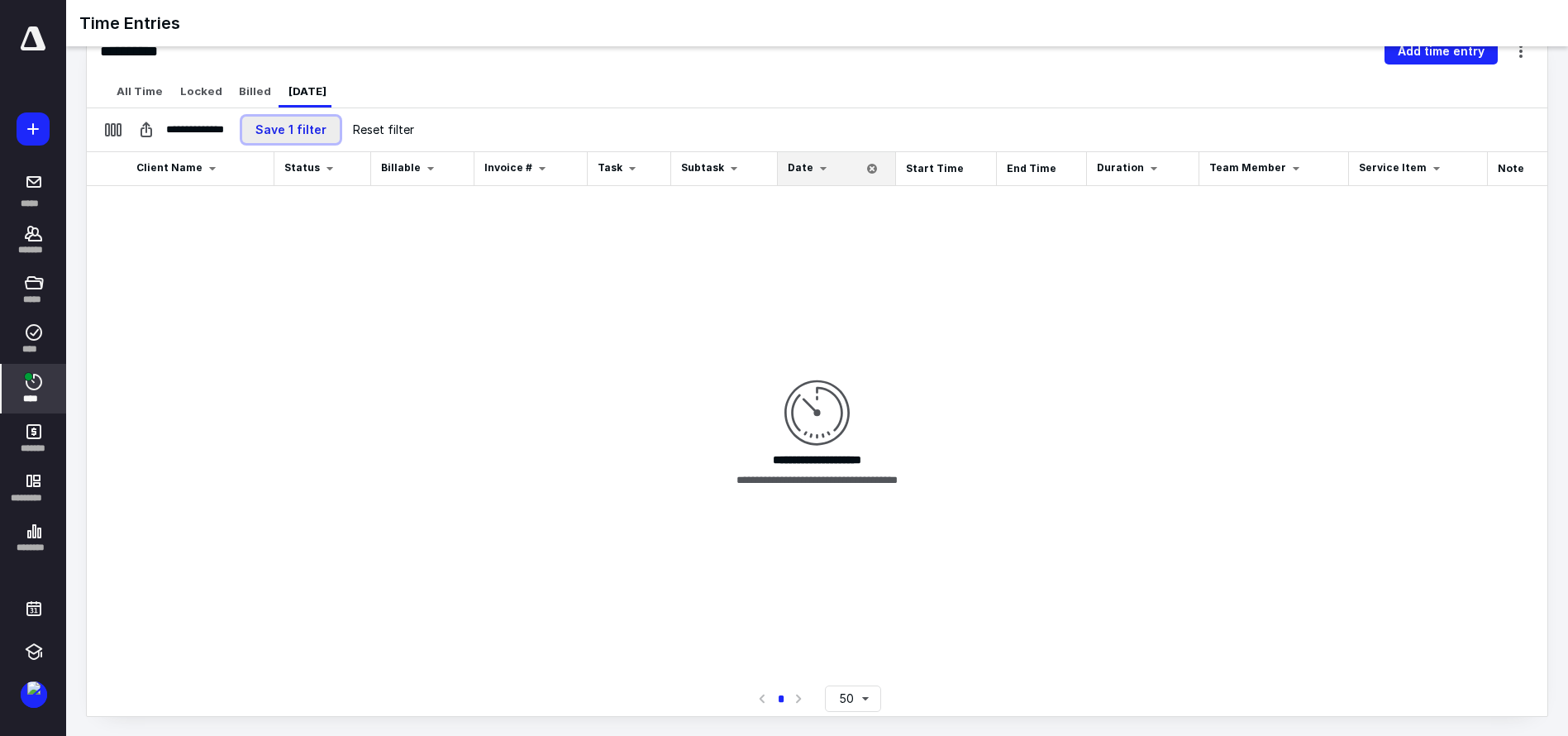 click on "Save 1 filter" at bounding box center (291, 130) 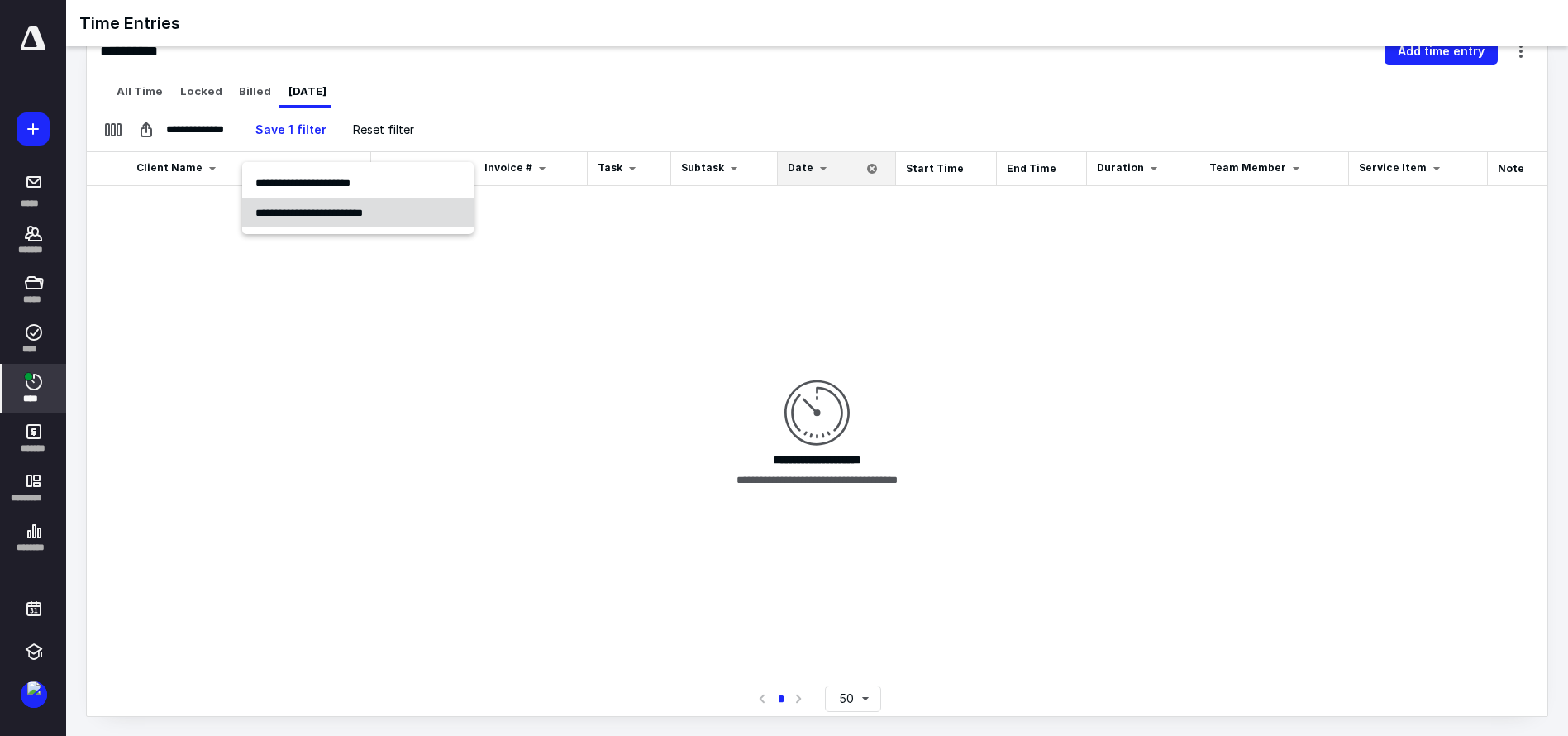 click on "**********" at bounding box center [309, 213] 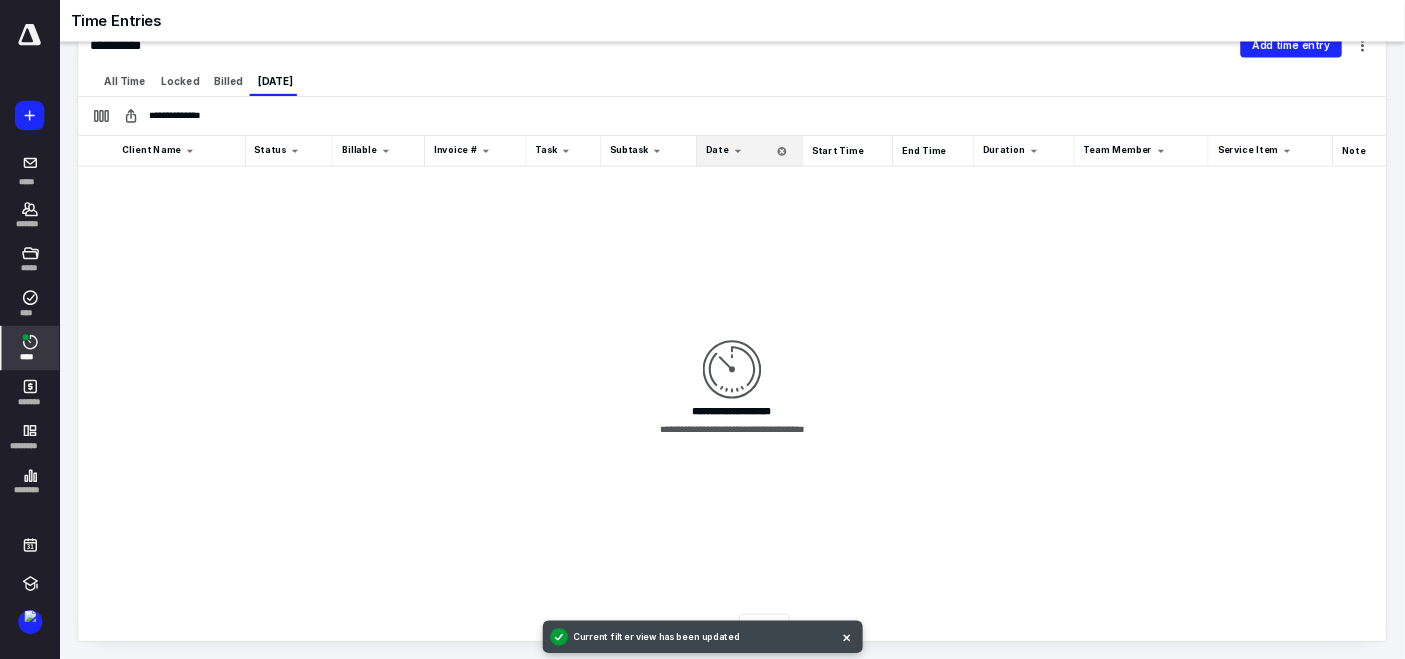 scroll, scrollTop: 0, scrollLeft: 0, axis: both 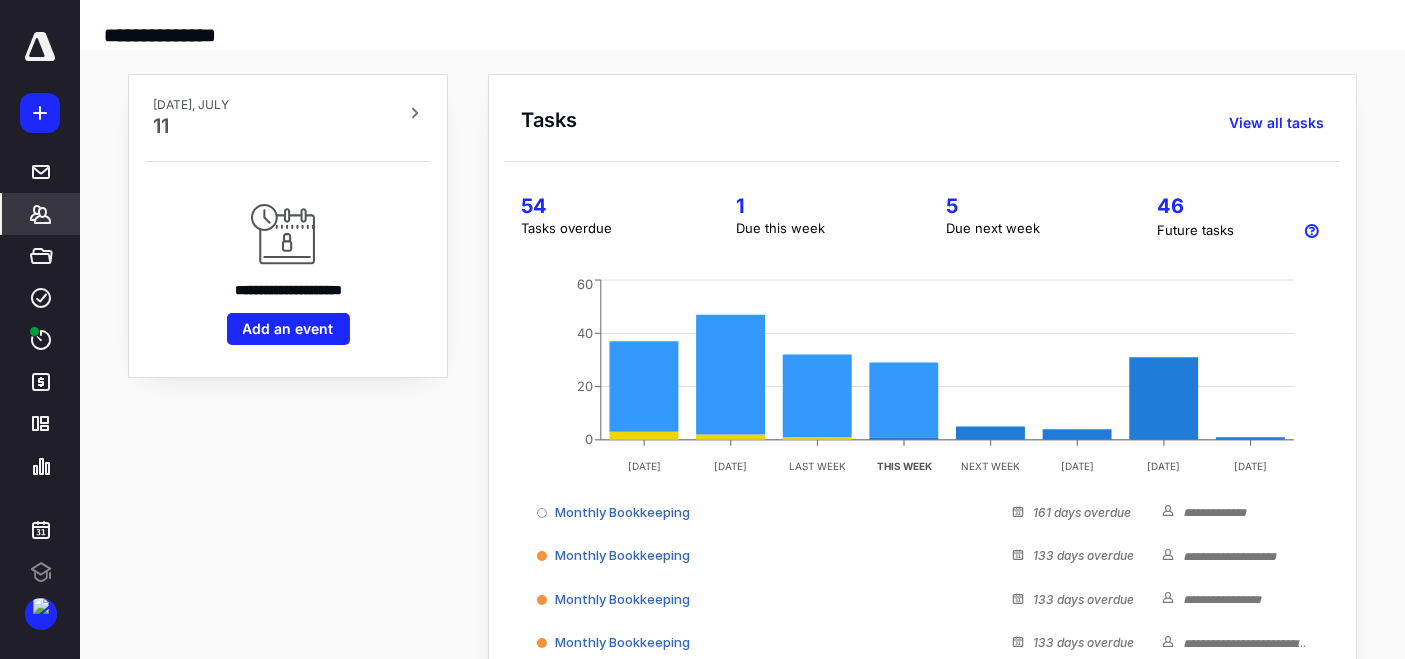 click 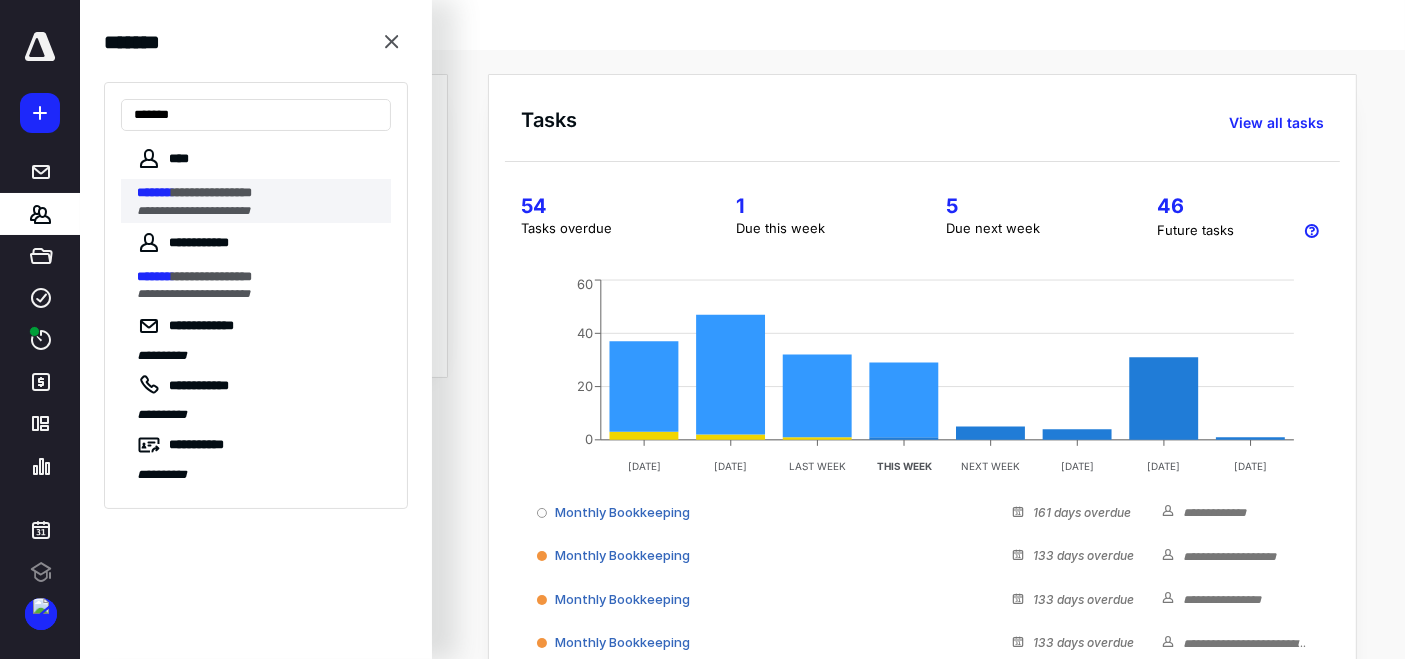 type on "*******" 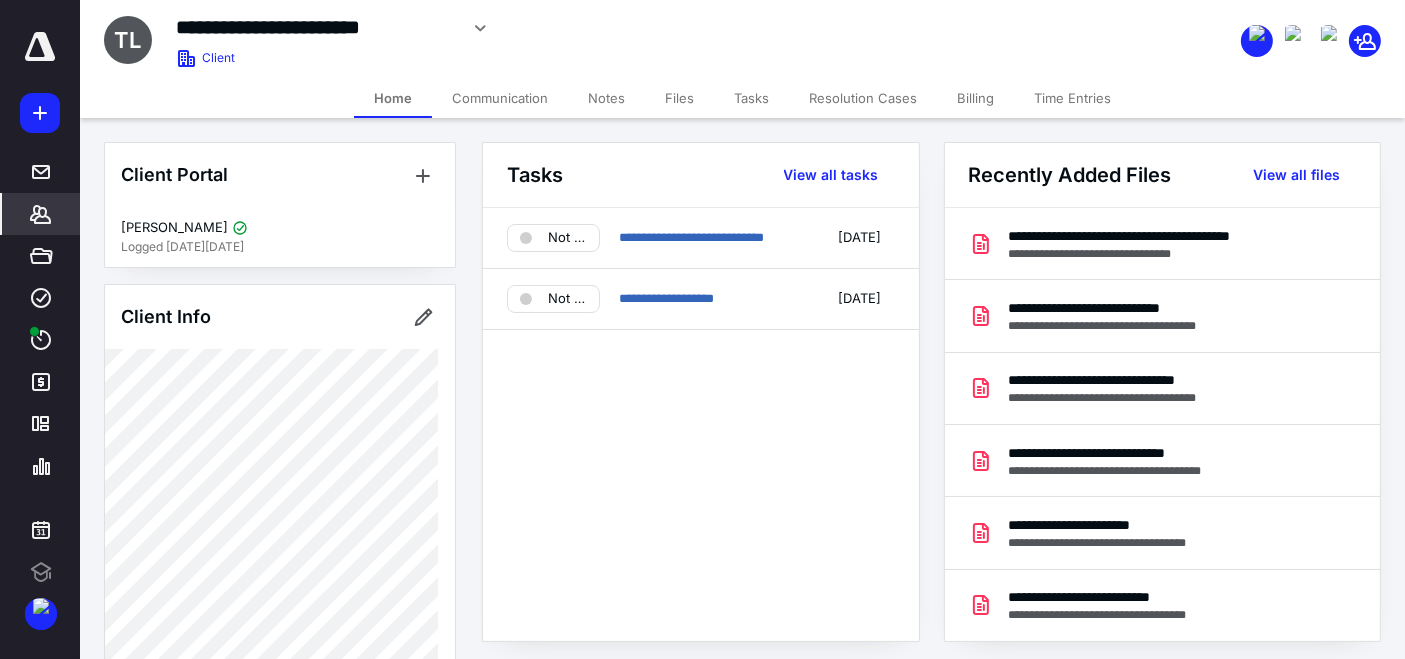 click on "Files" at bounding box center [679, 98] 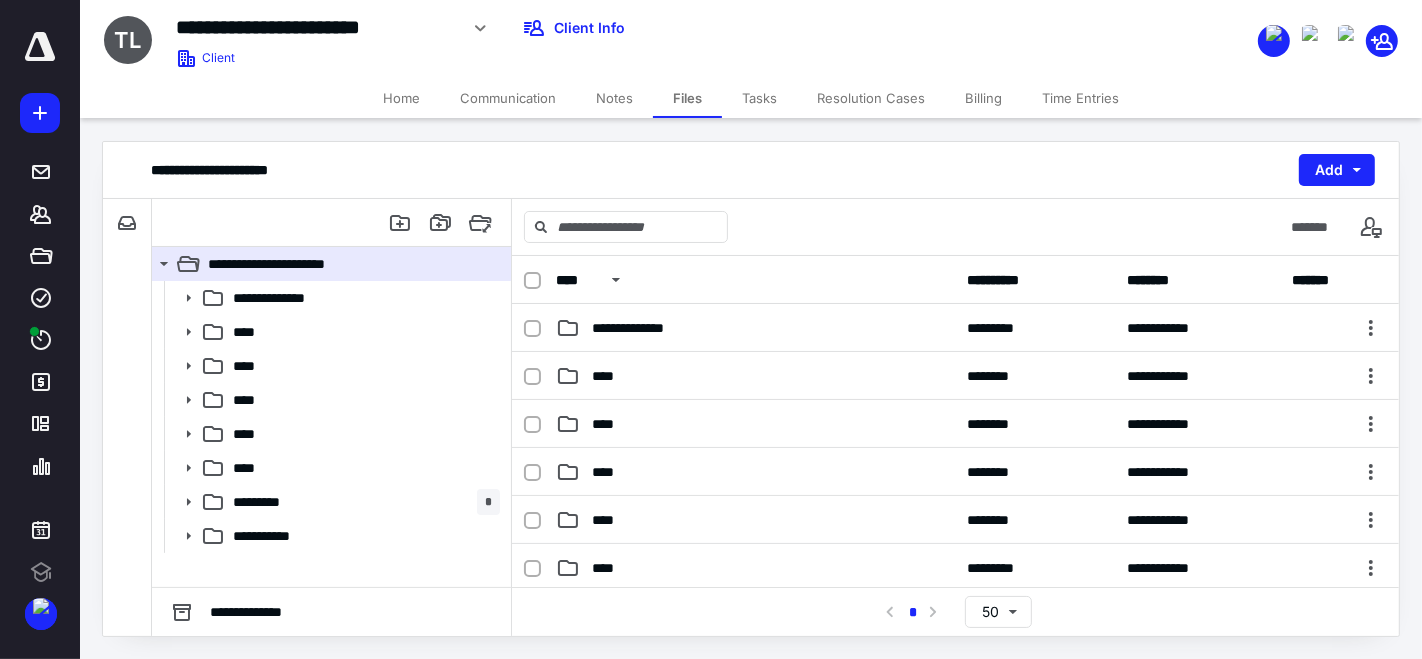 scroll, scrollTop: 0, scrollLeft: 0, axis: both 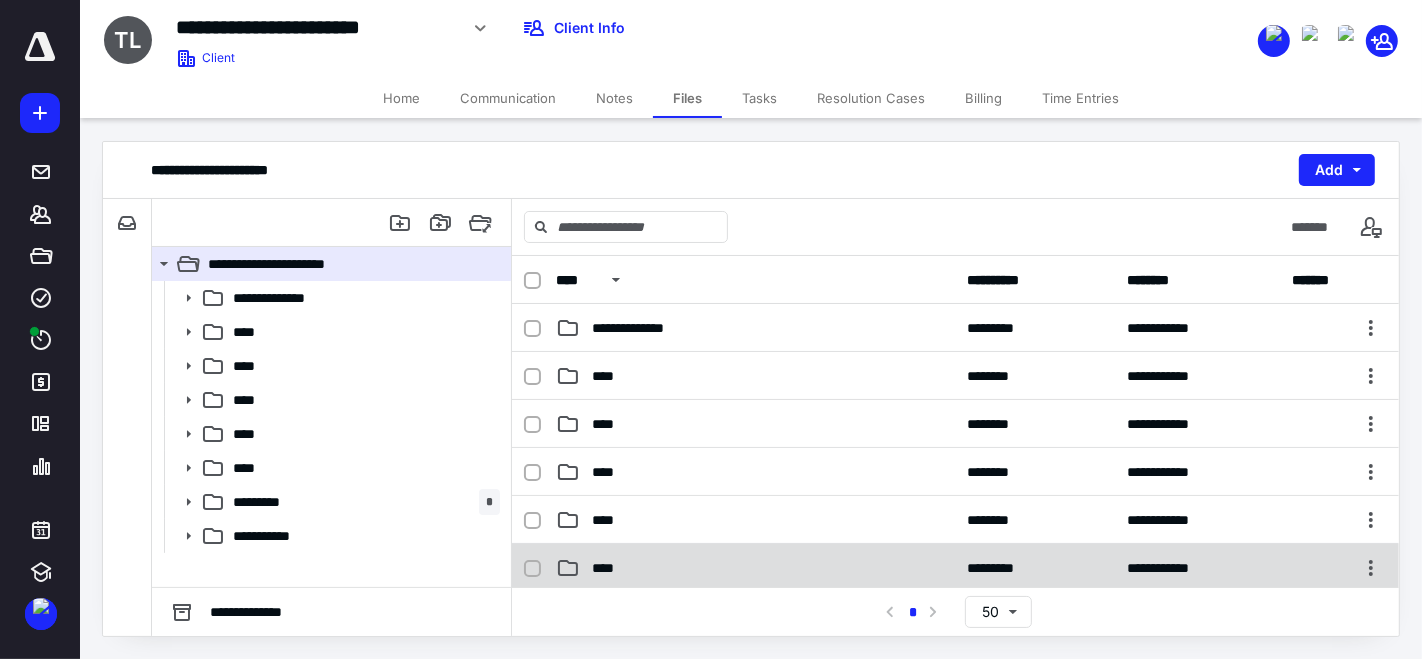 click on "**********" at bounding box center (955, 568) 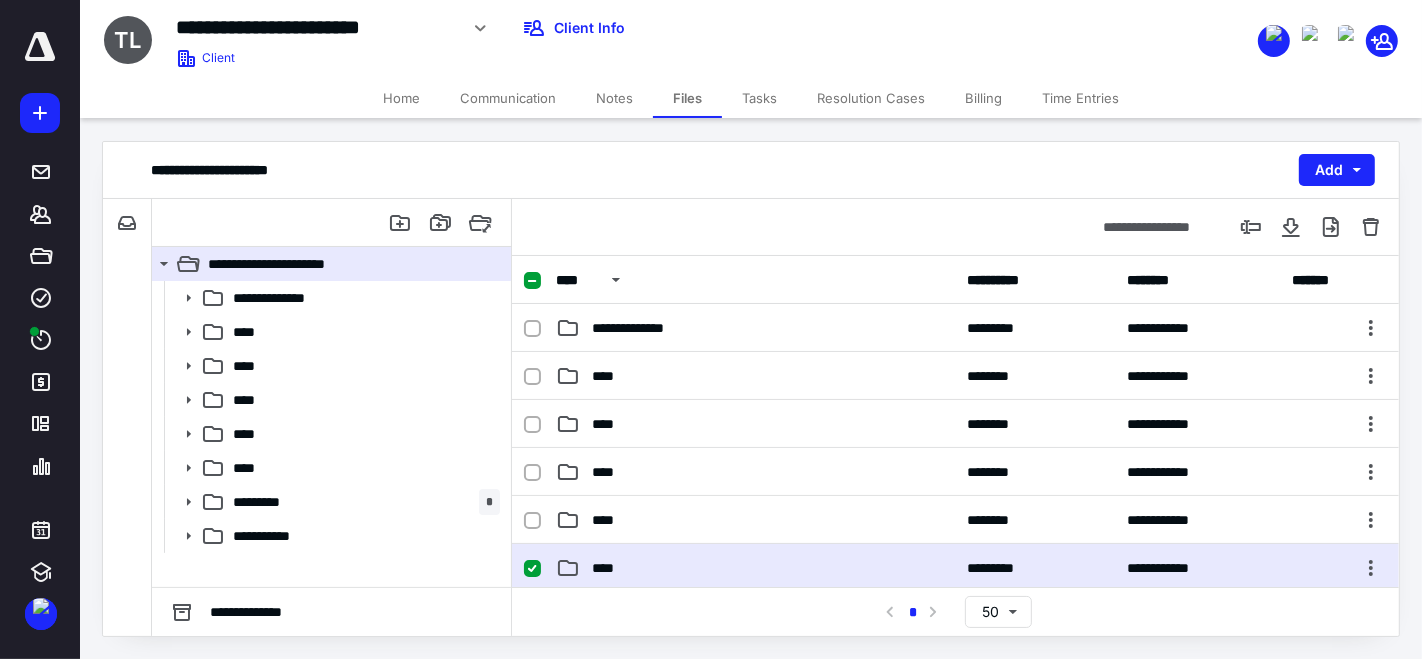 click on "**********" at bounding box center (955, 568) 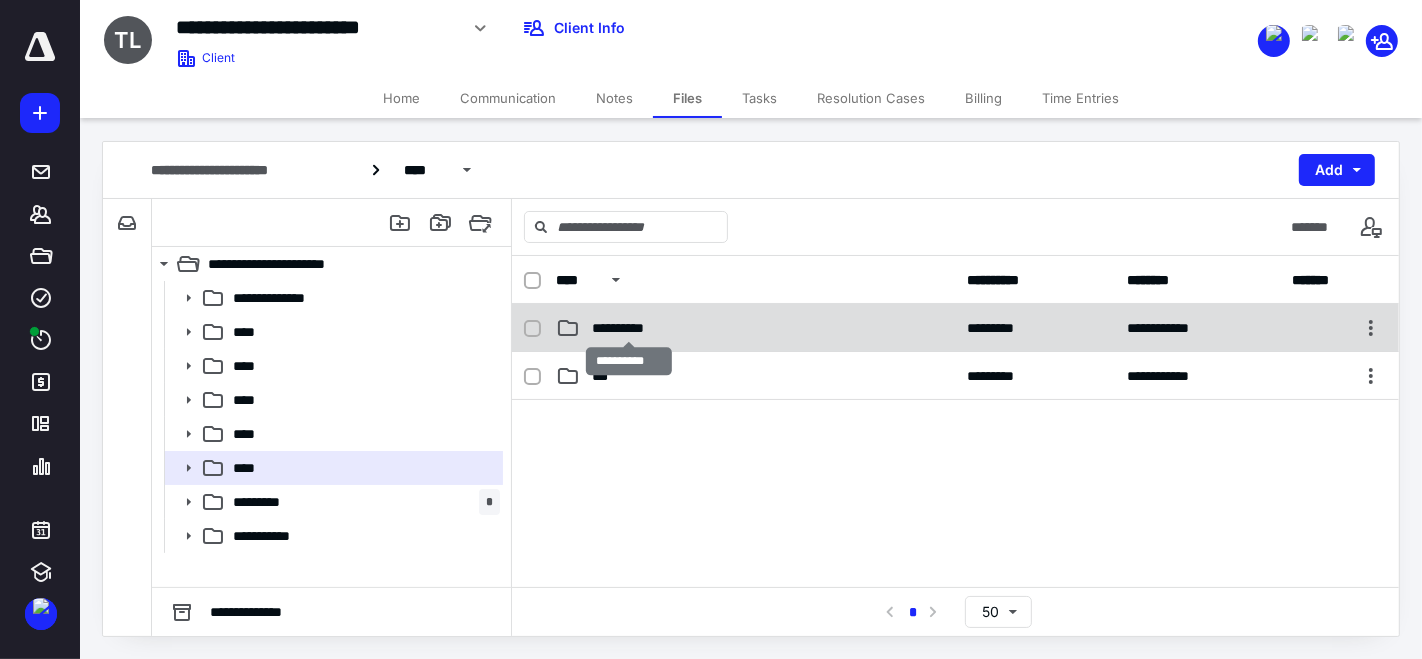 click on "**********" at bounding box center (629, 328) 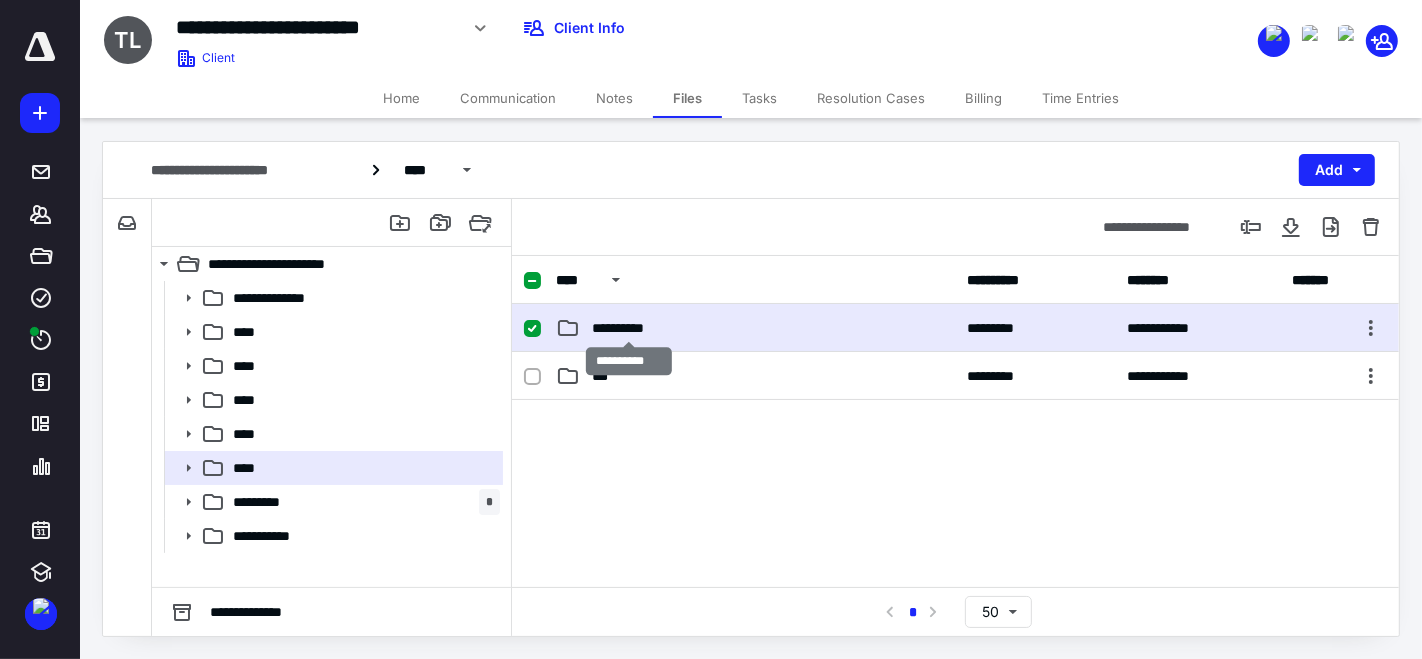 click on "**********" at bounding box center [629, 328] 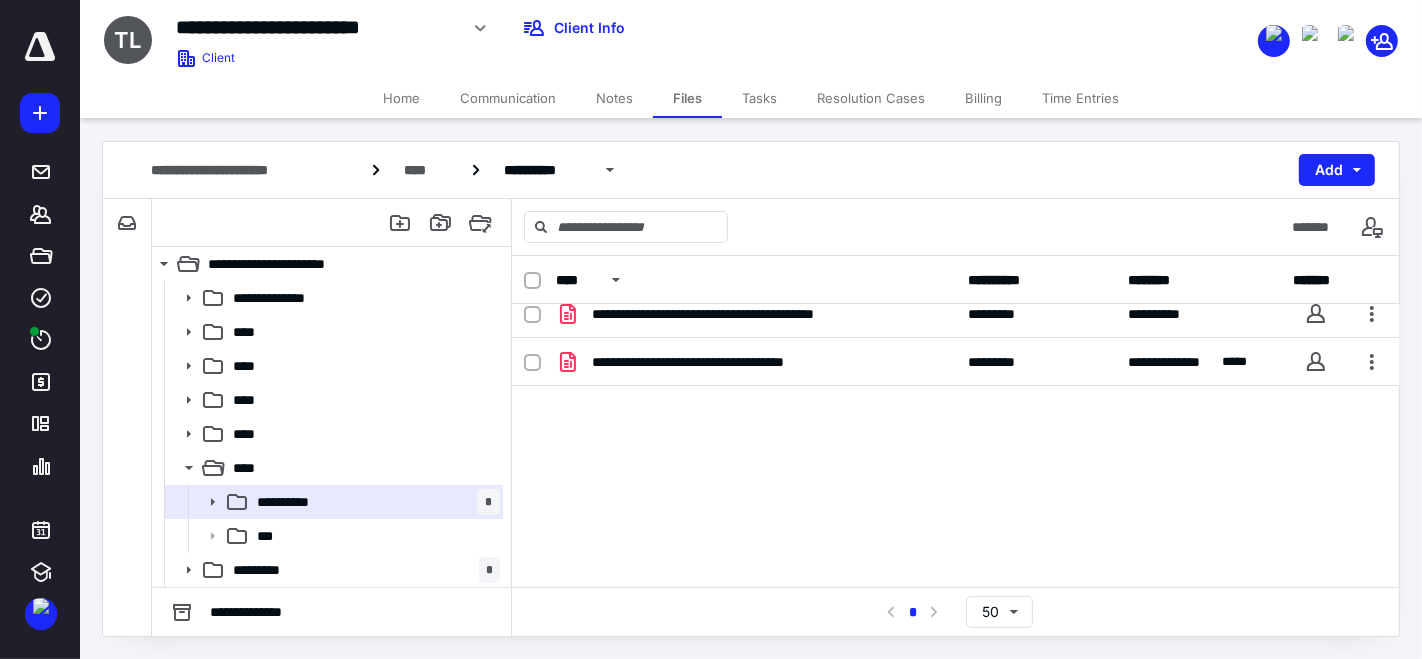 scroll, scrollTop: 0, scrollLeft: 0, axis: both 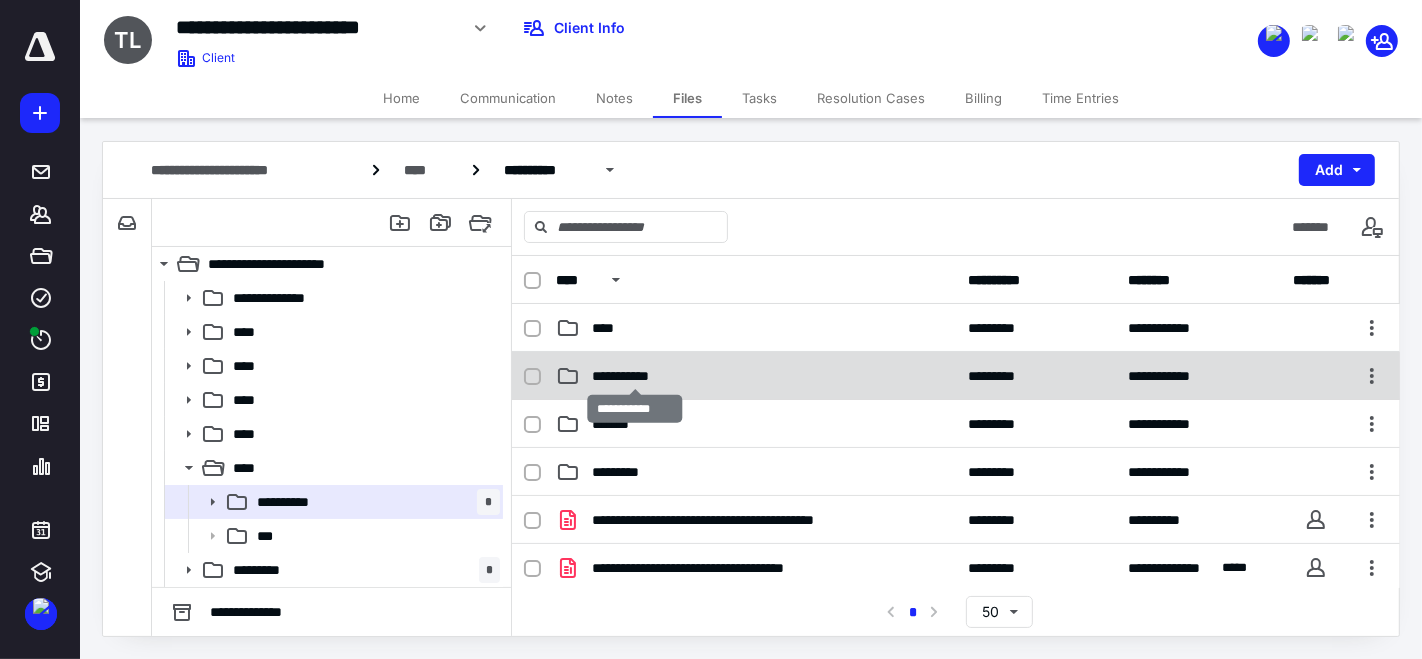 click on "**********" at bounding box center [635, 376] 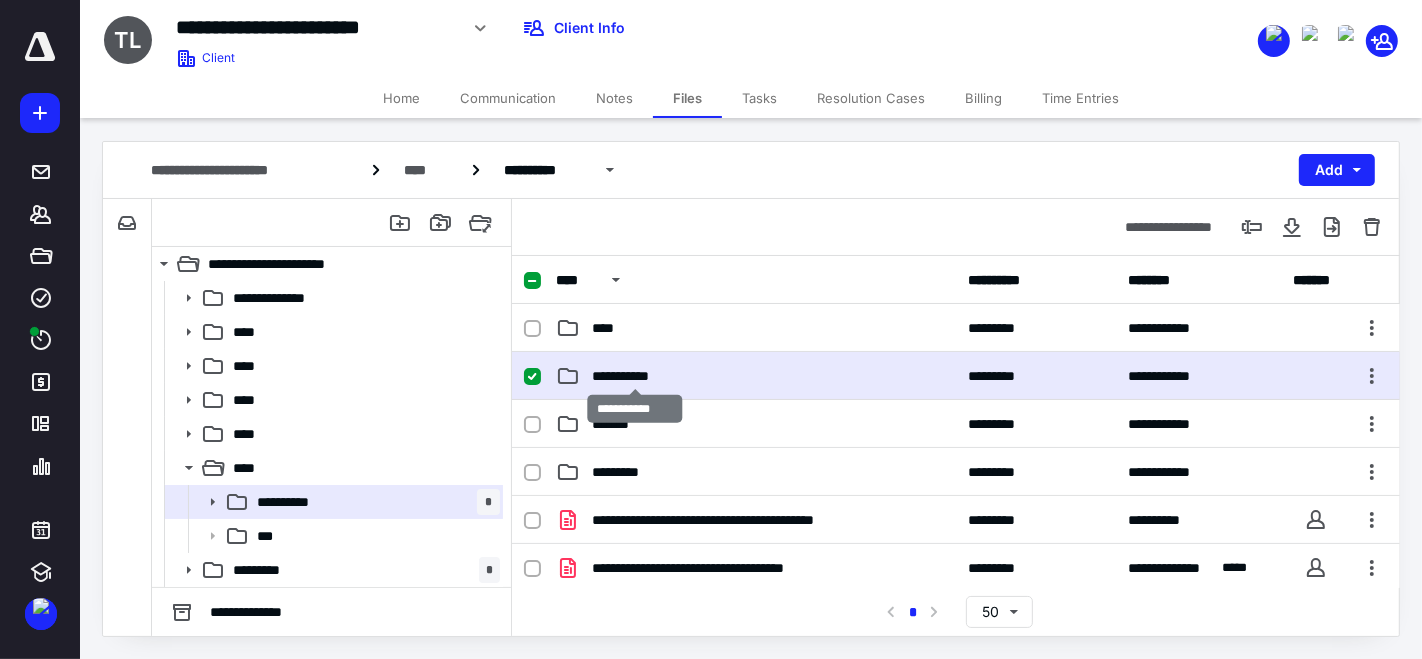 click on "**********" at bounding box center (635, 376) 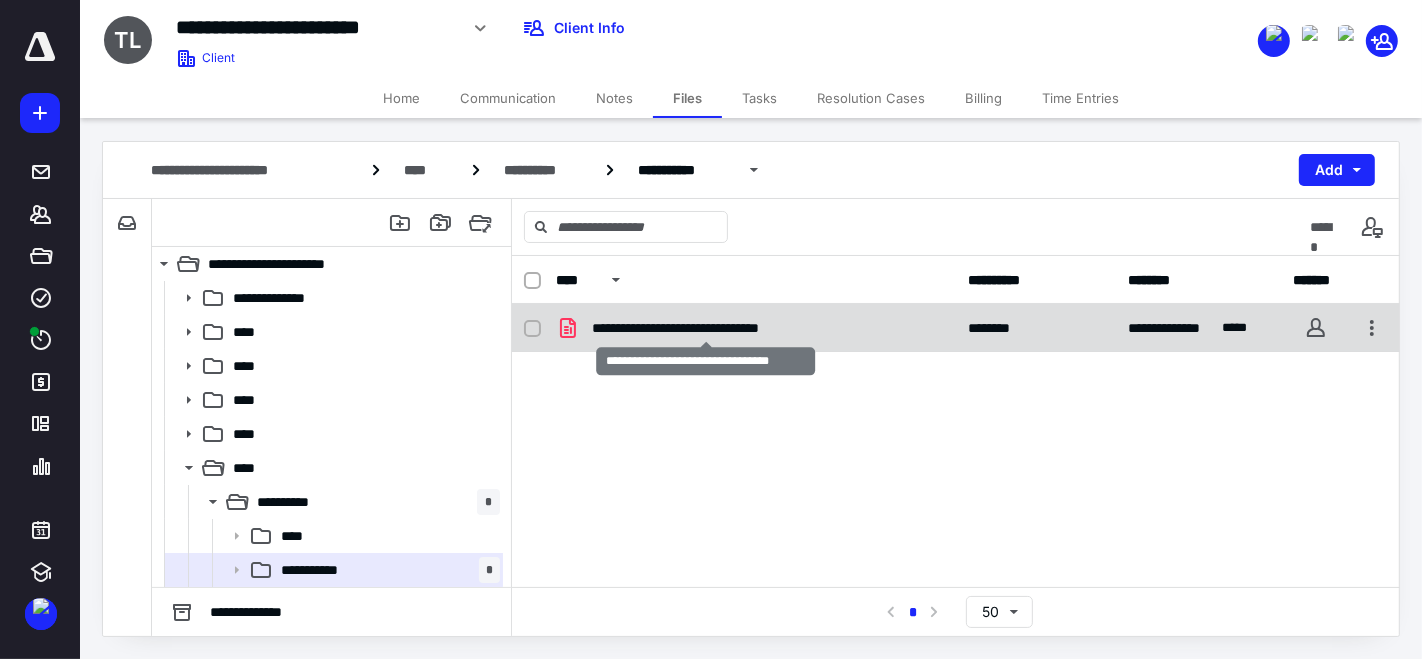 click on "**********" at bounding box center (706, 328) 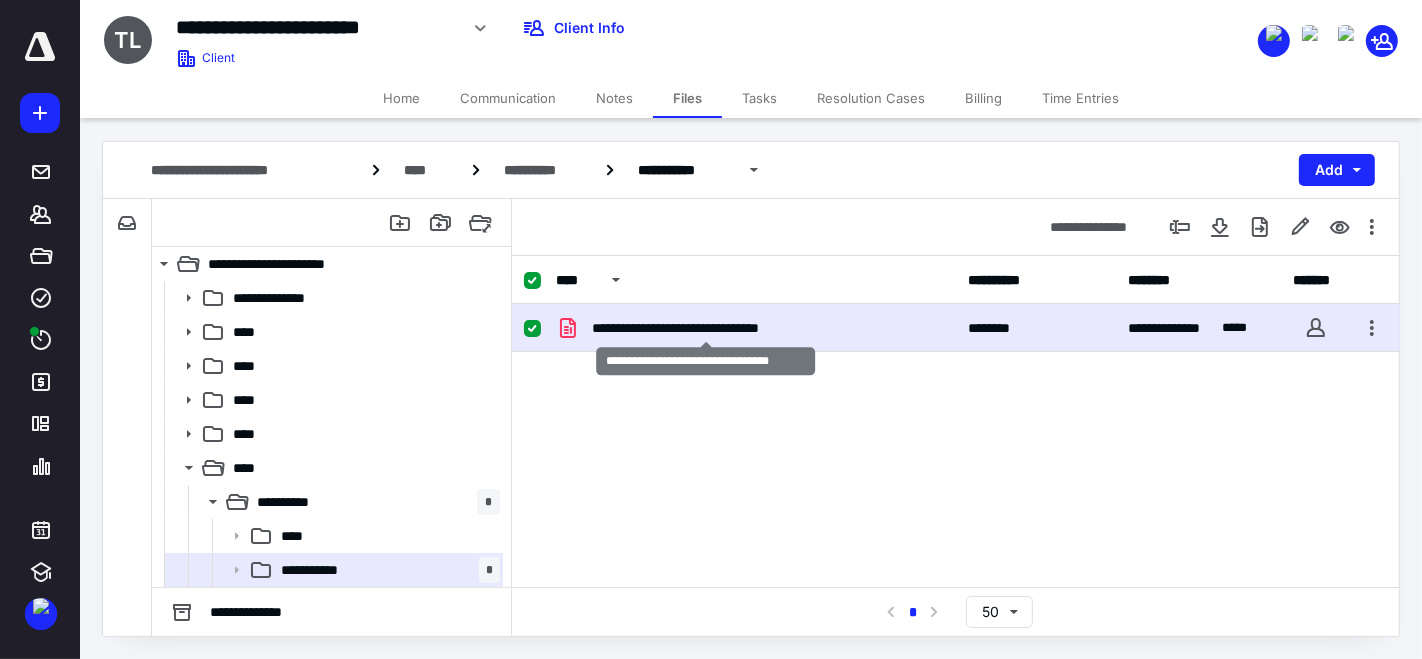 click on "**********" at bounding box center (706, 328) 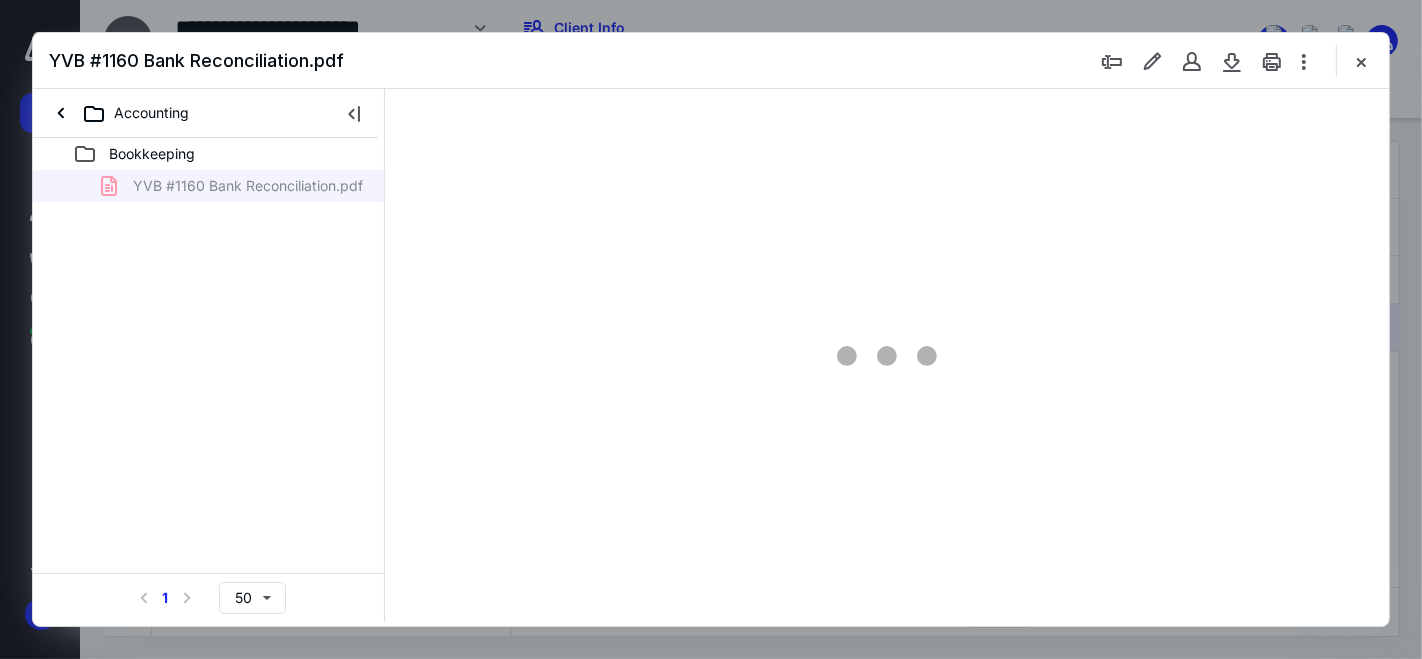 scroll, scrollTop: 0, scrollLeft: 0, axis: both 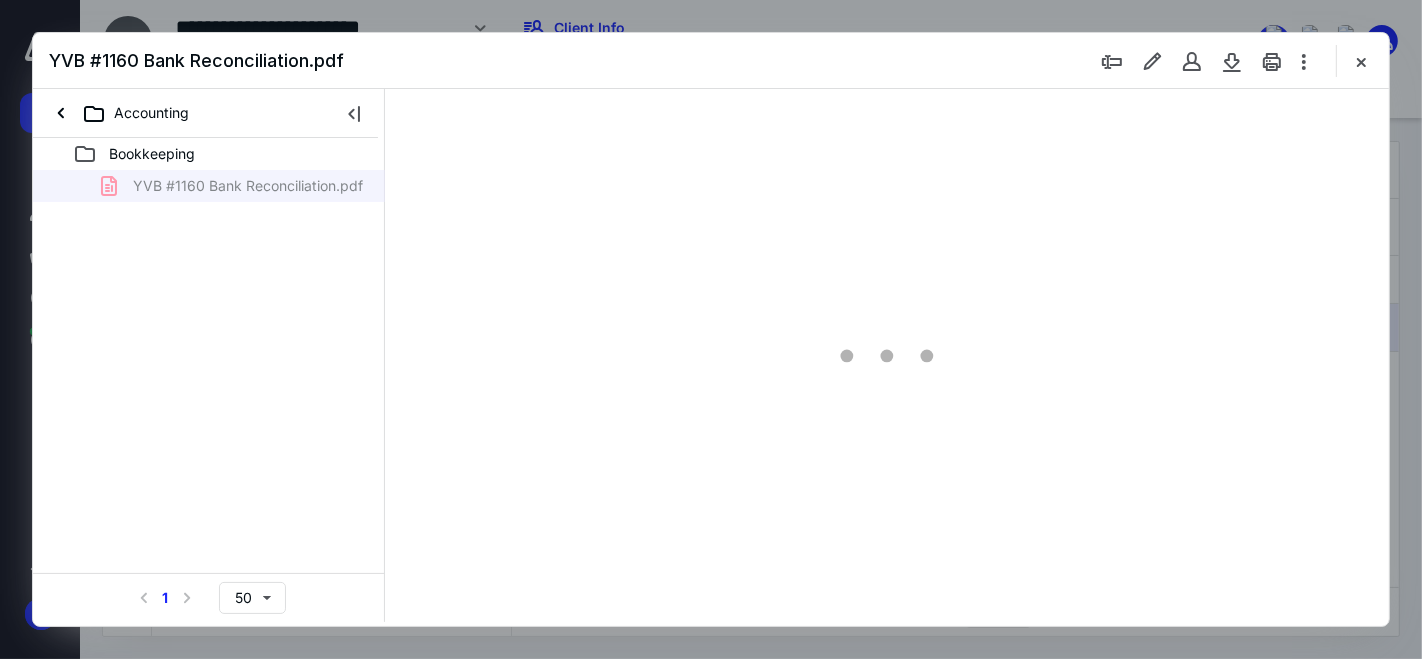 type on "58" 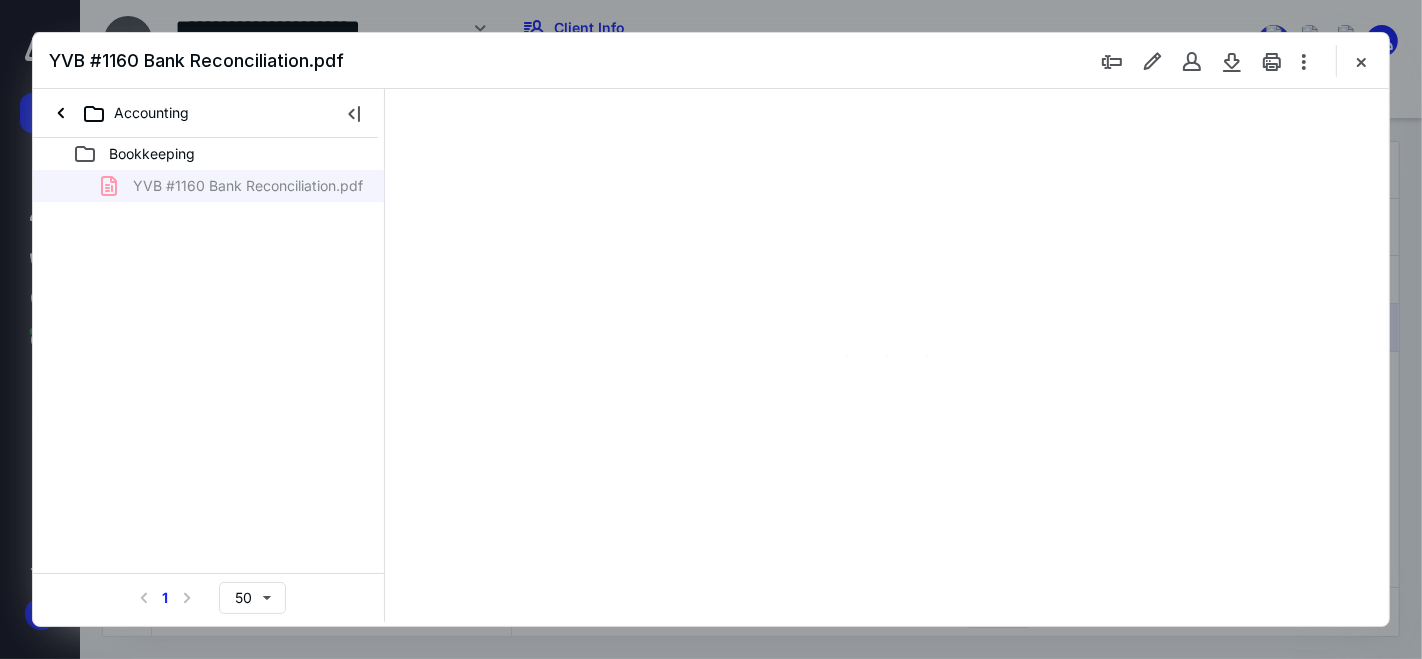 scroll, scrollTop: 77, scrollLeft: 0, axis: vertical 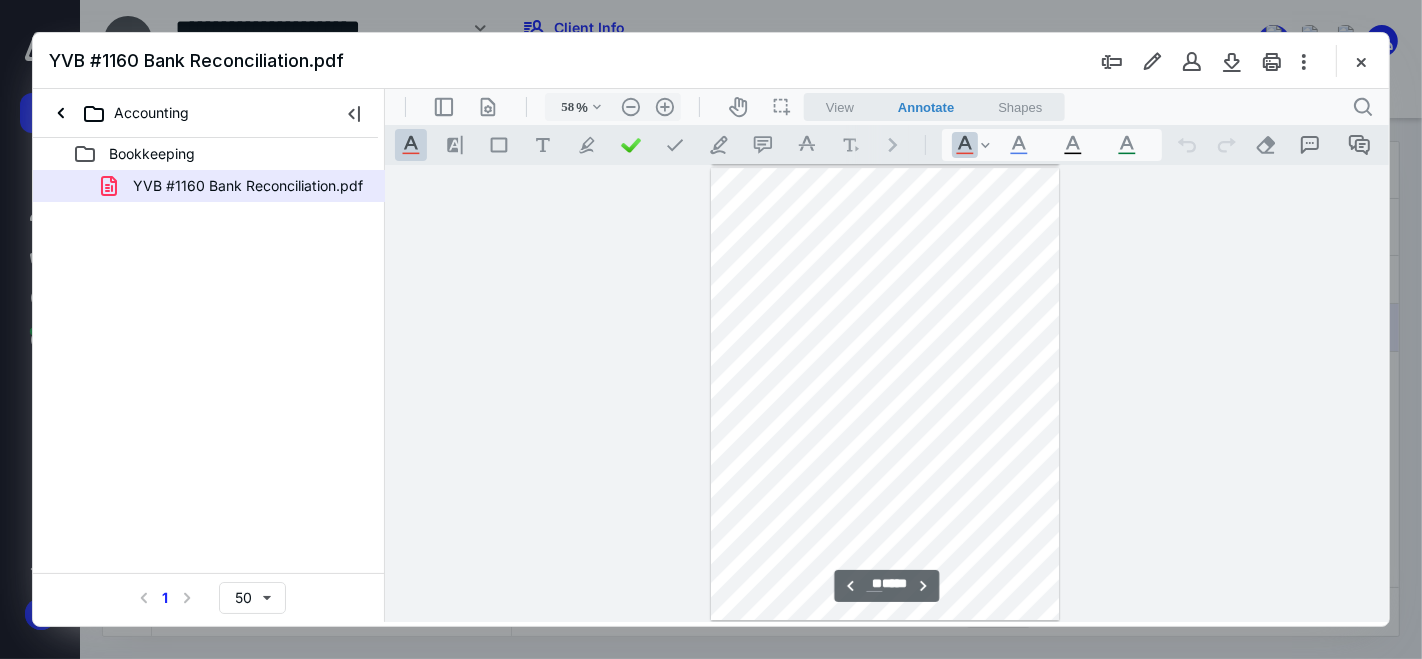 type on "**" 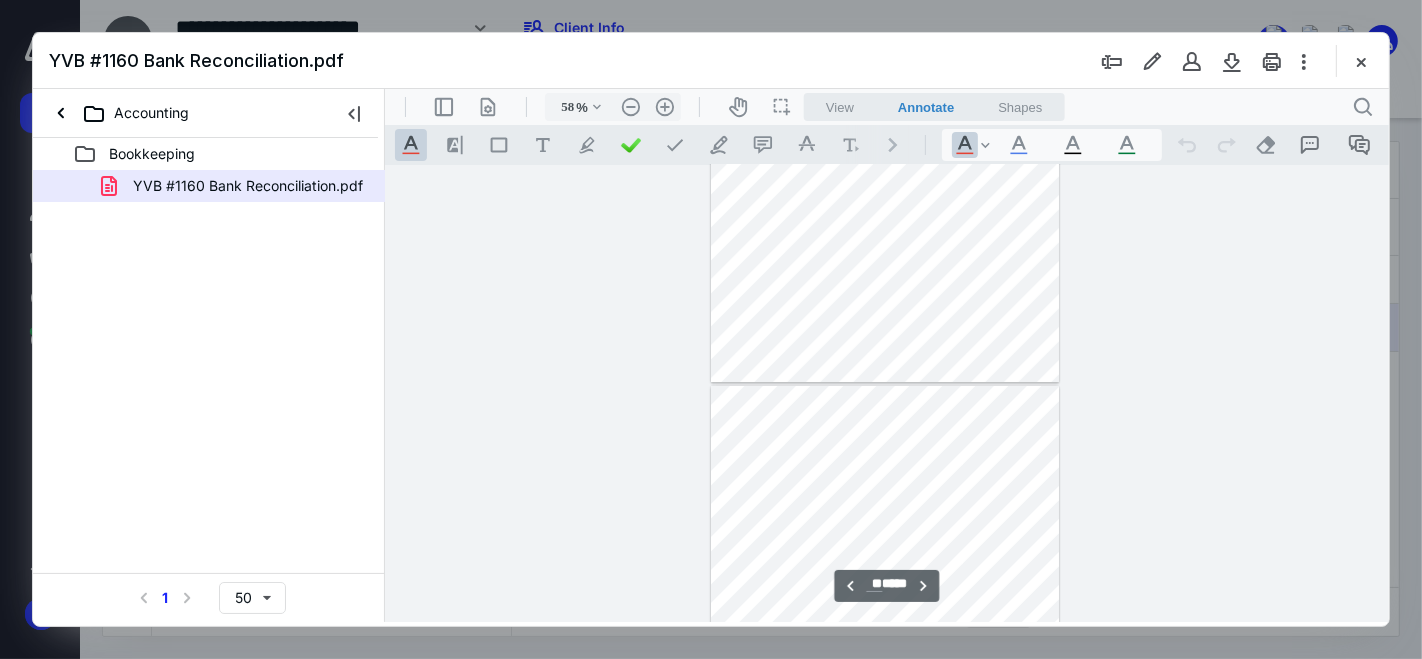 type on "55" 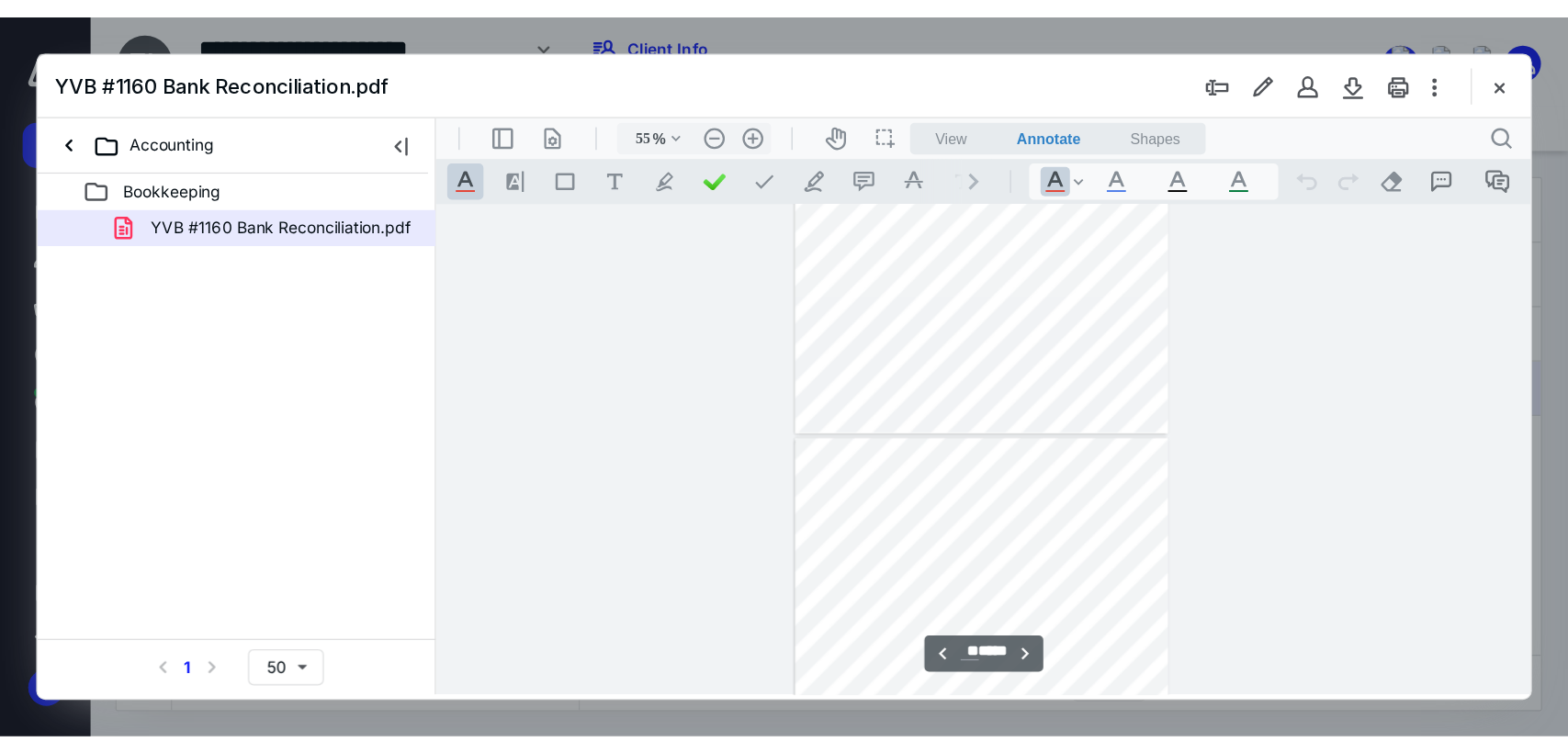 scroll, scrollTop: 5366, scrollLeft: 0, axis: vertical 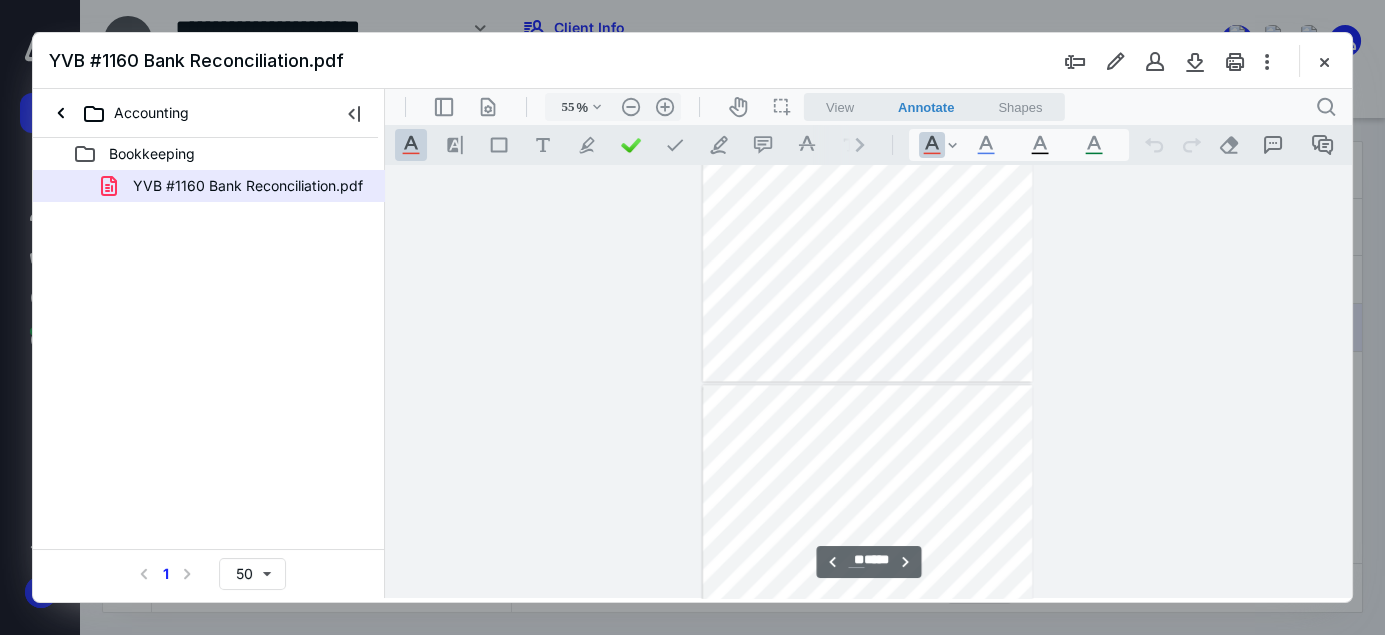 type on "78" 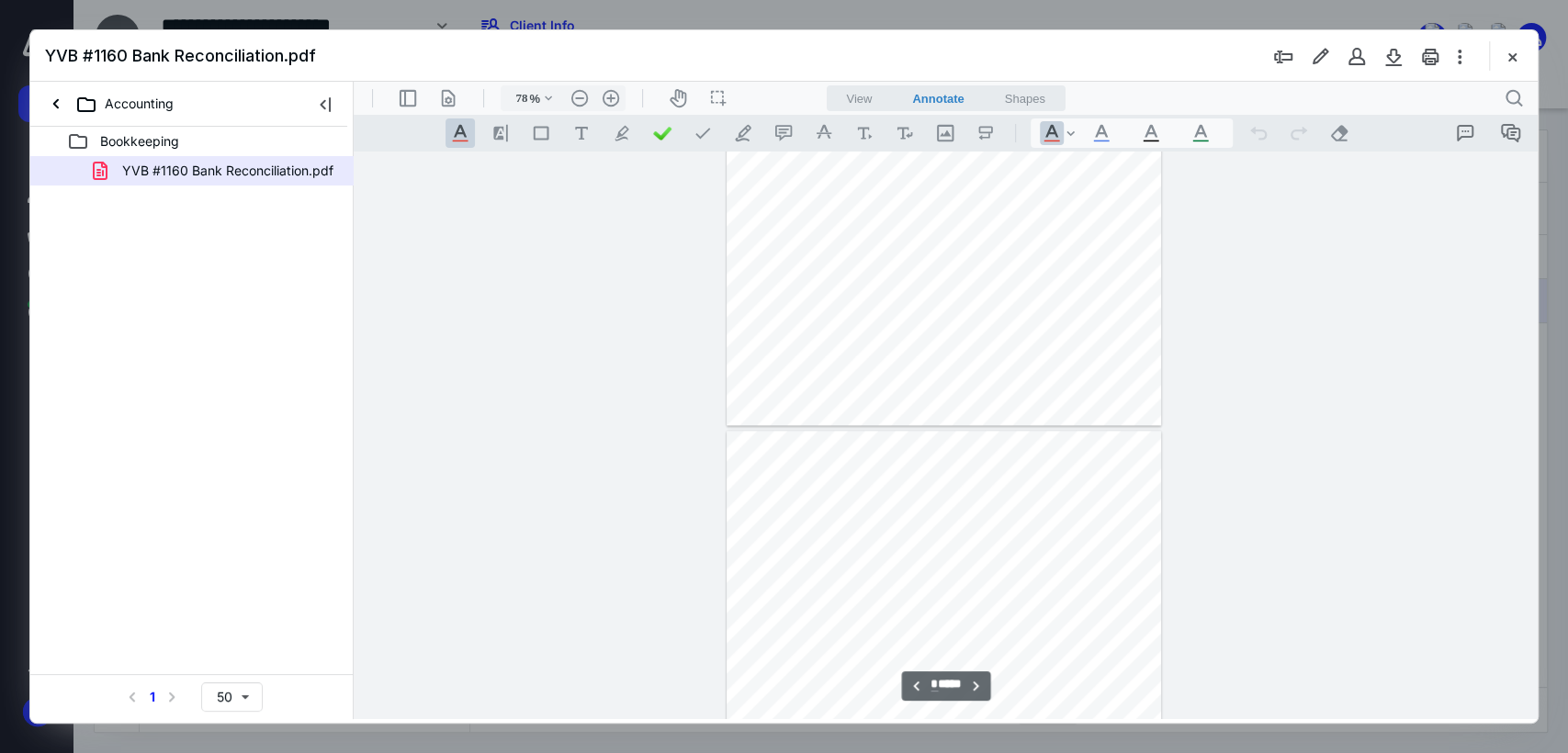 scroll, scrollTop: 0, scrollLeft: 0, axis: both 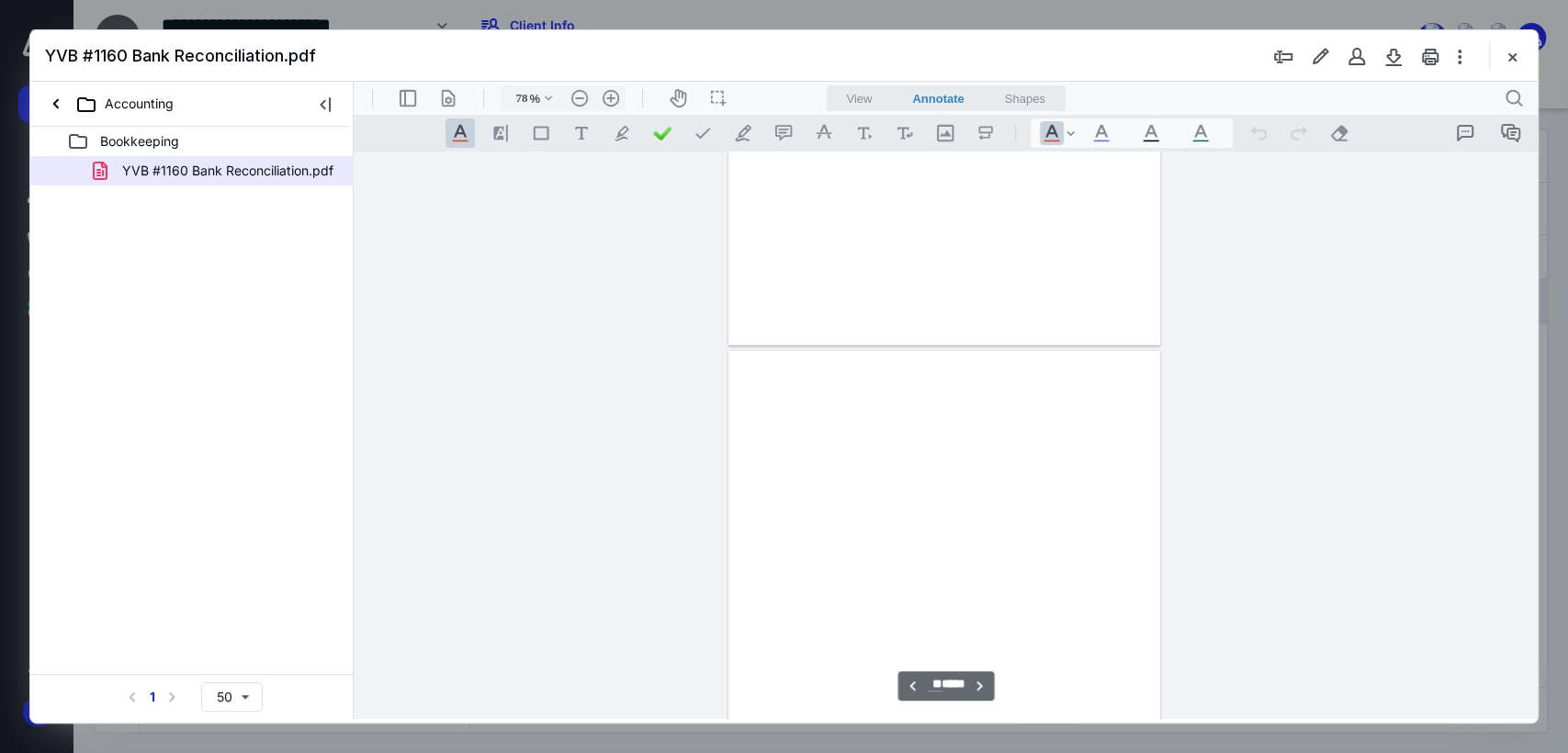 type on "**" 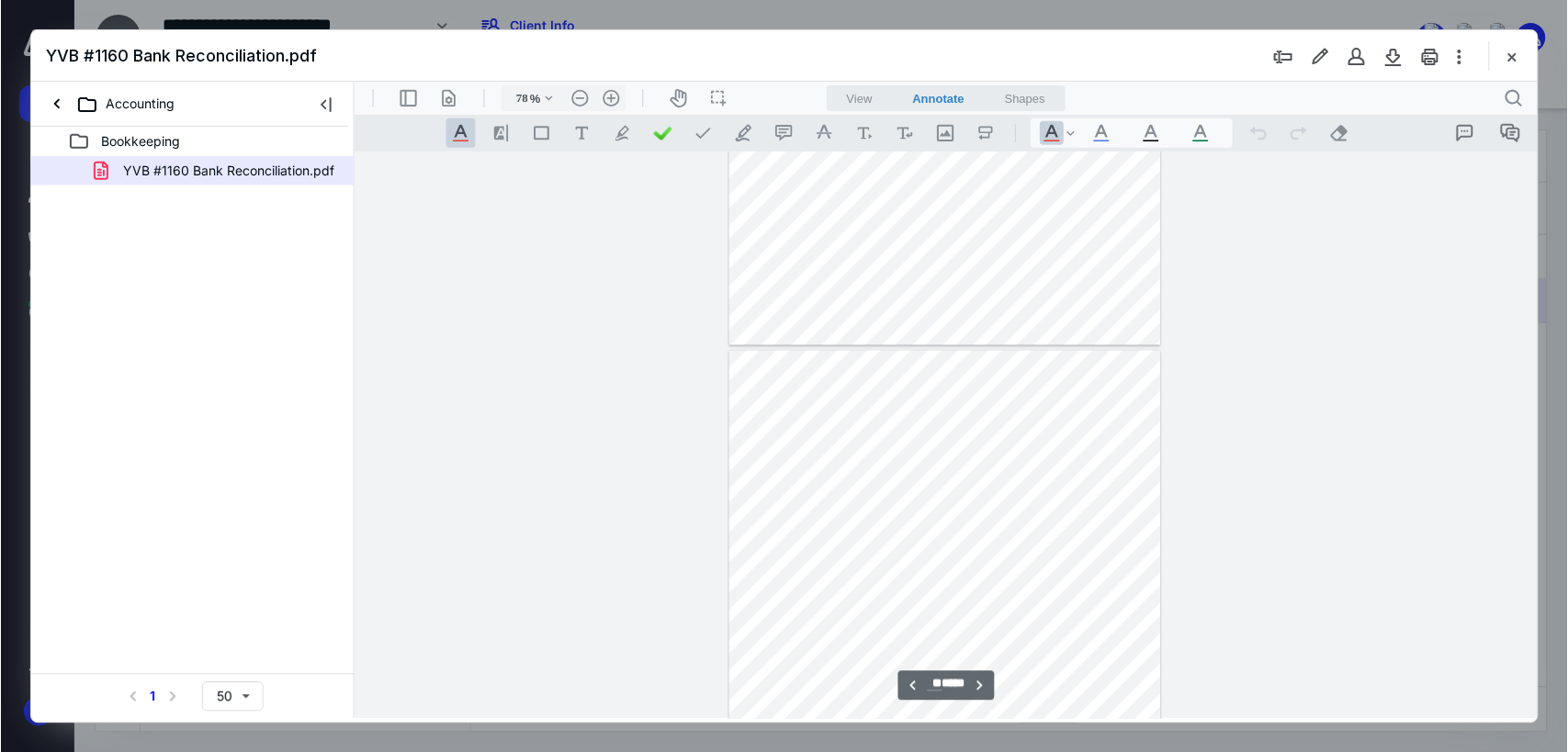 scroll, scrollTop: 9110, scrollLeft: 0, axis: vertical 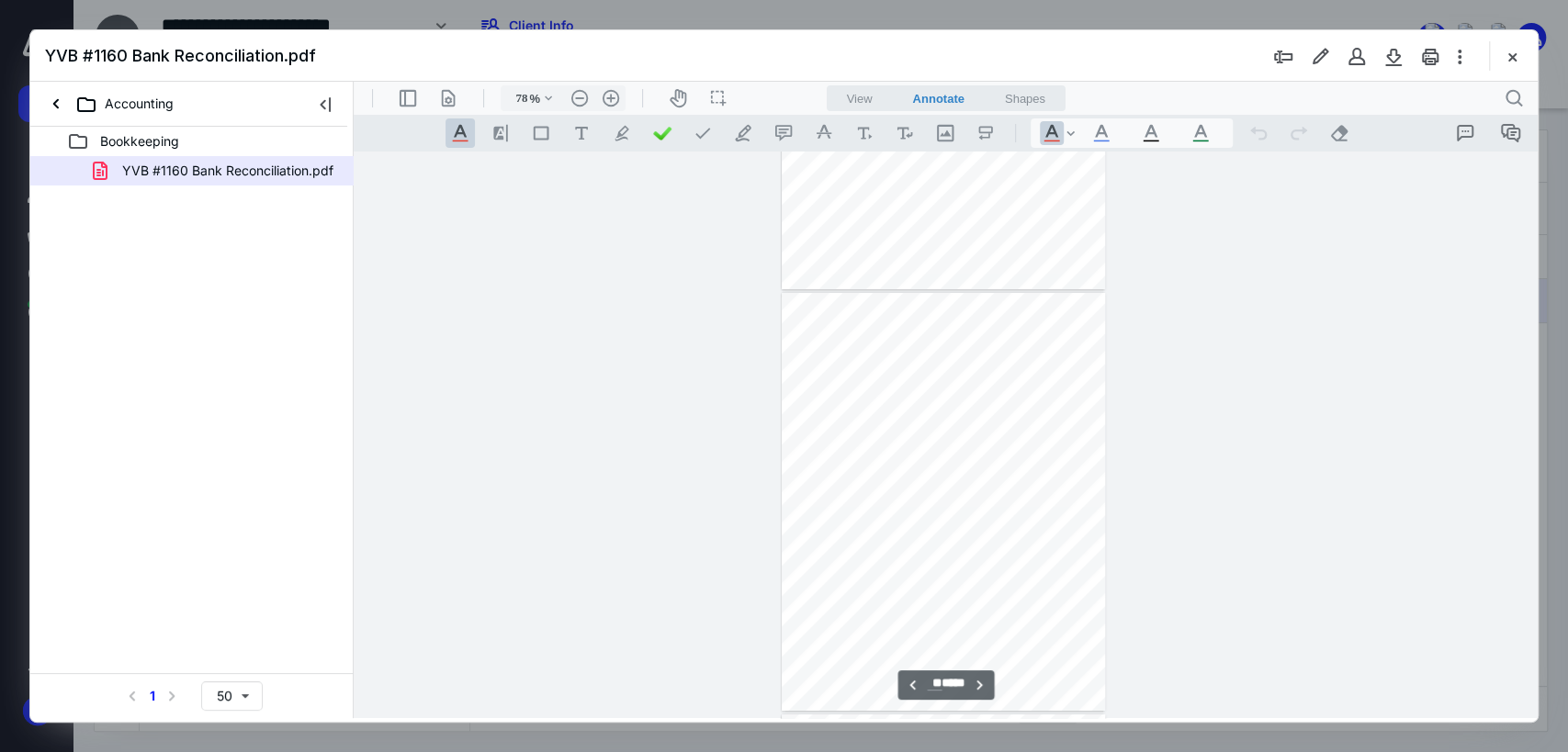 type on "58" 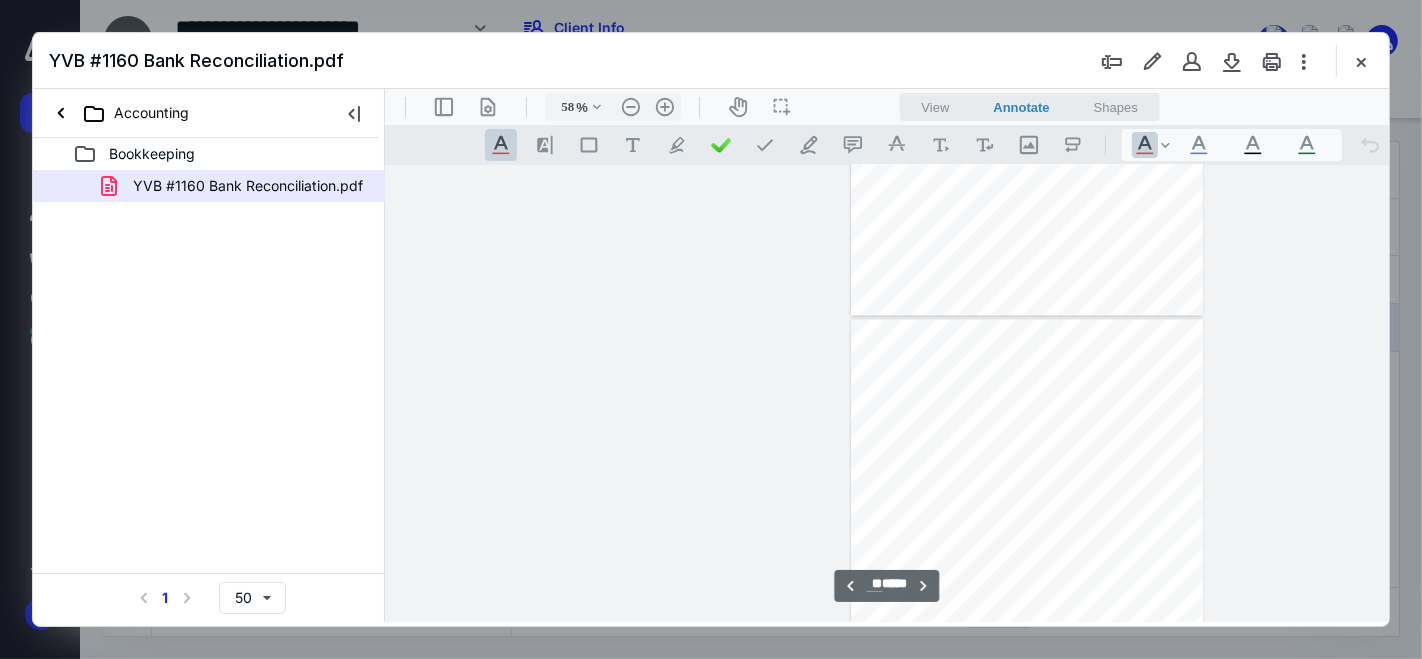 scroll, scrollTop: 7365, scrollLeft: 0, axis: vertical 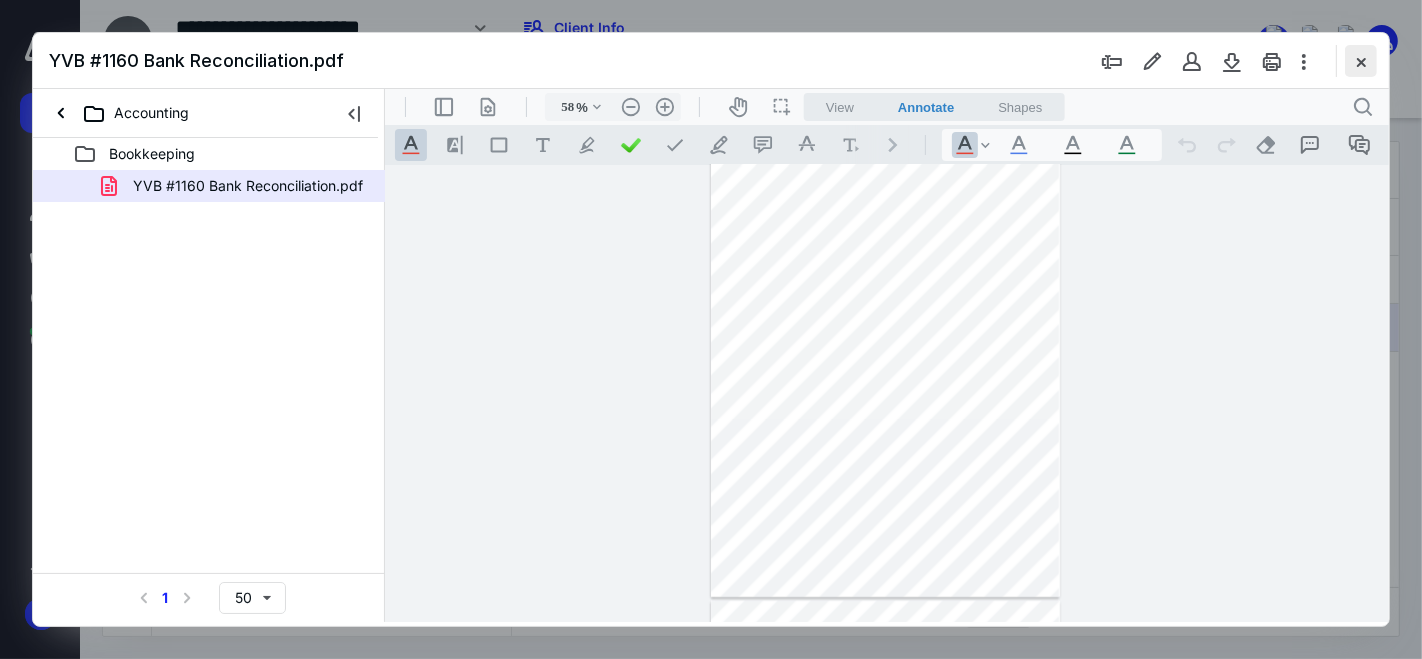 click at bounding box center (1361, 61) 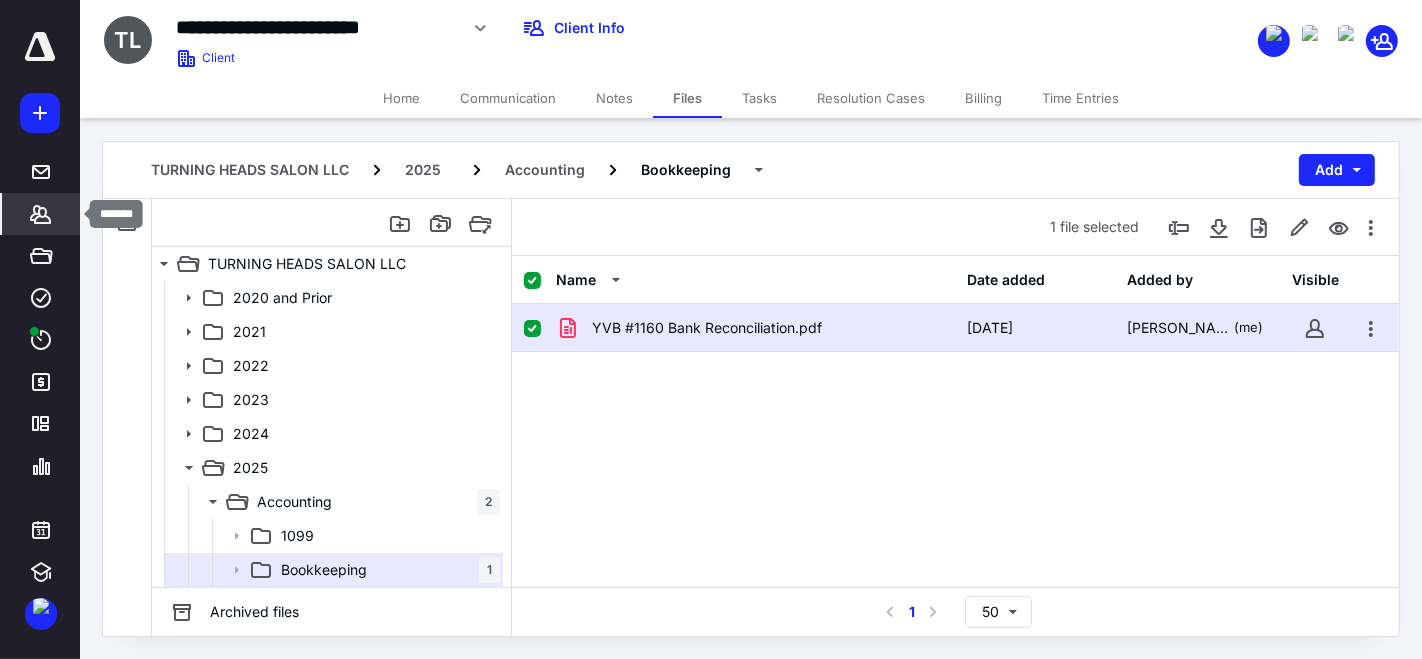 click on "*******" at bounding box center [41, 214] 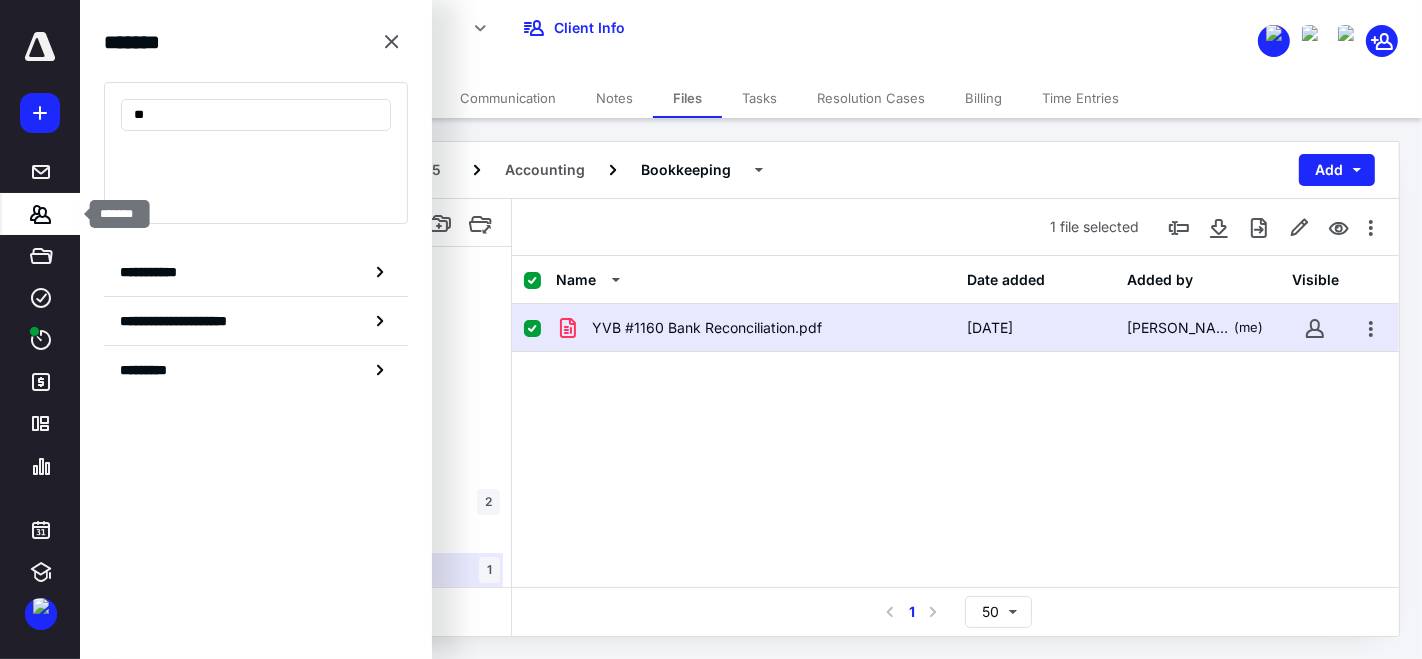 type on "*" 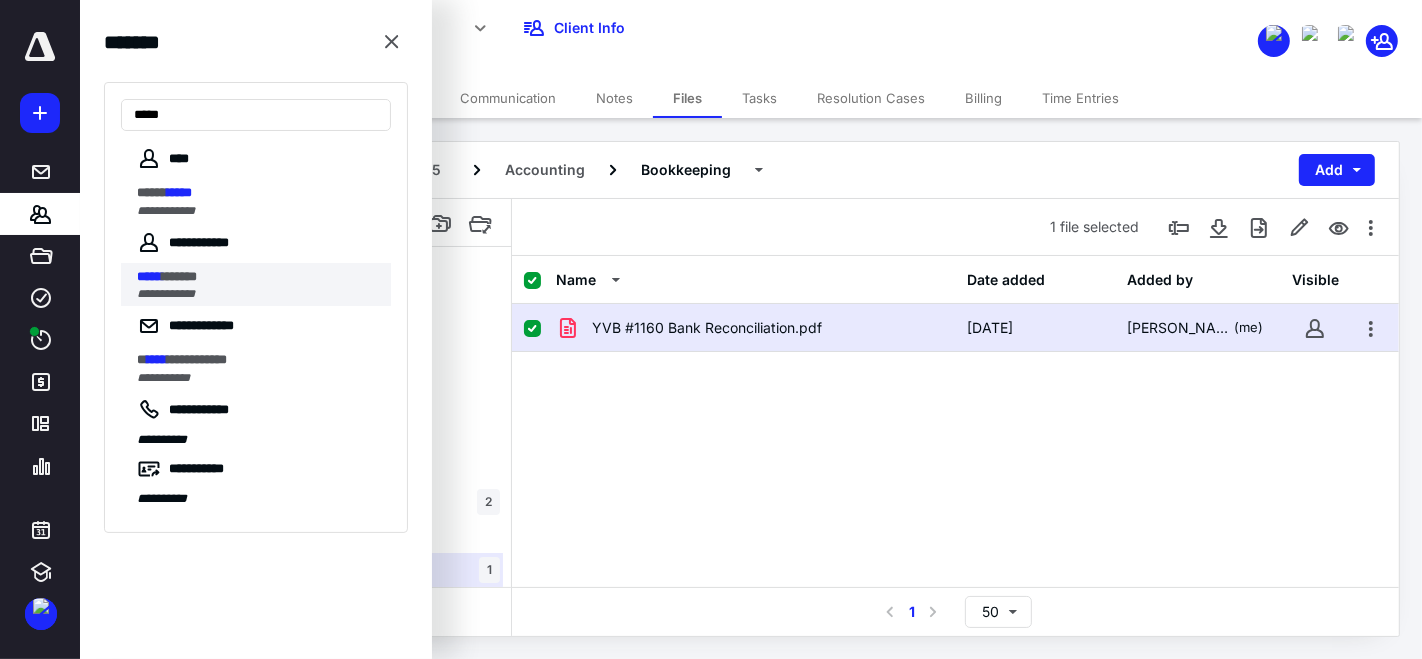 type on "*****" 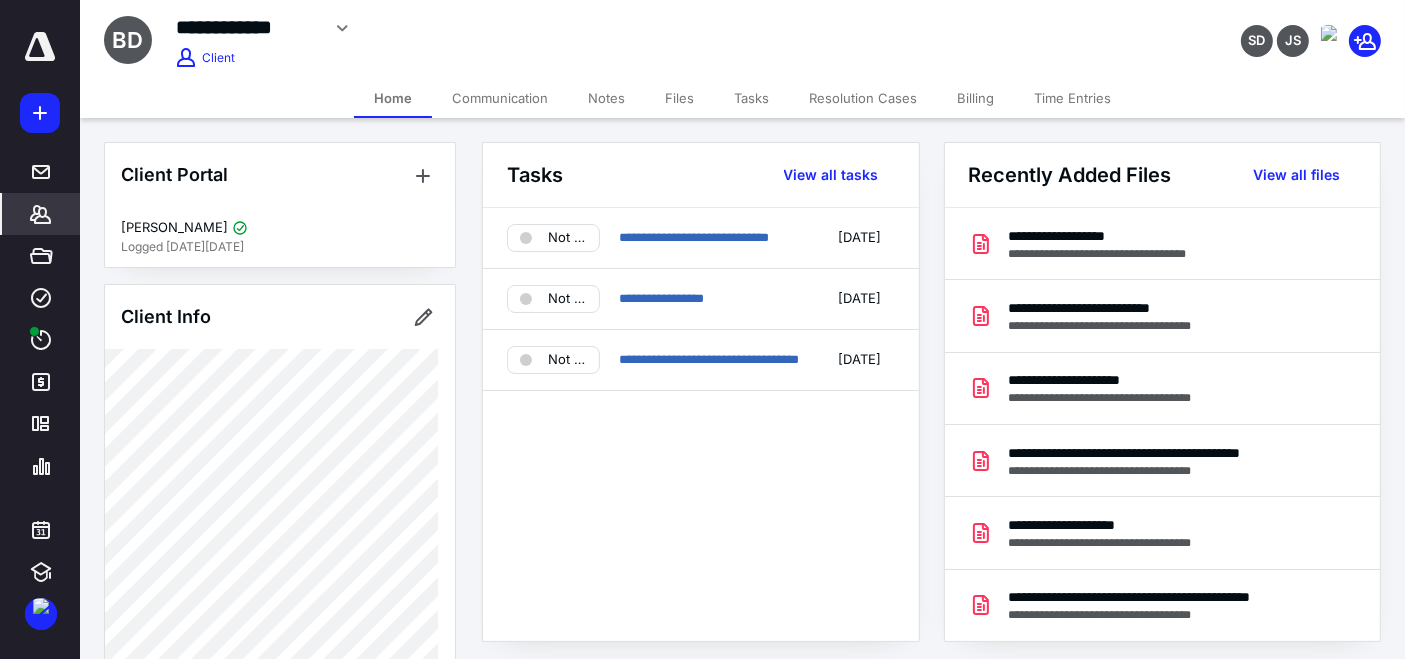 click on "Files" at bounding box center (679, 98) 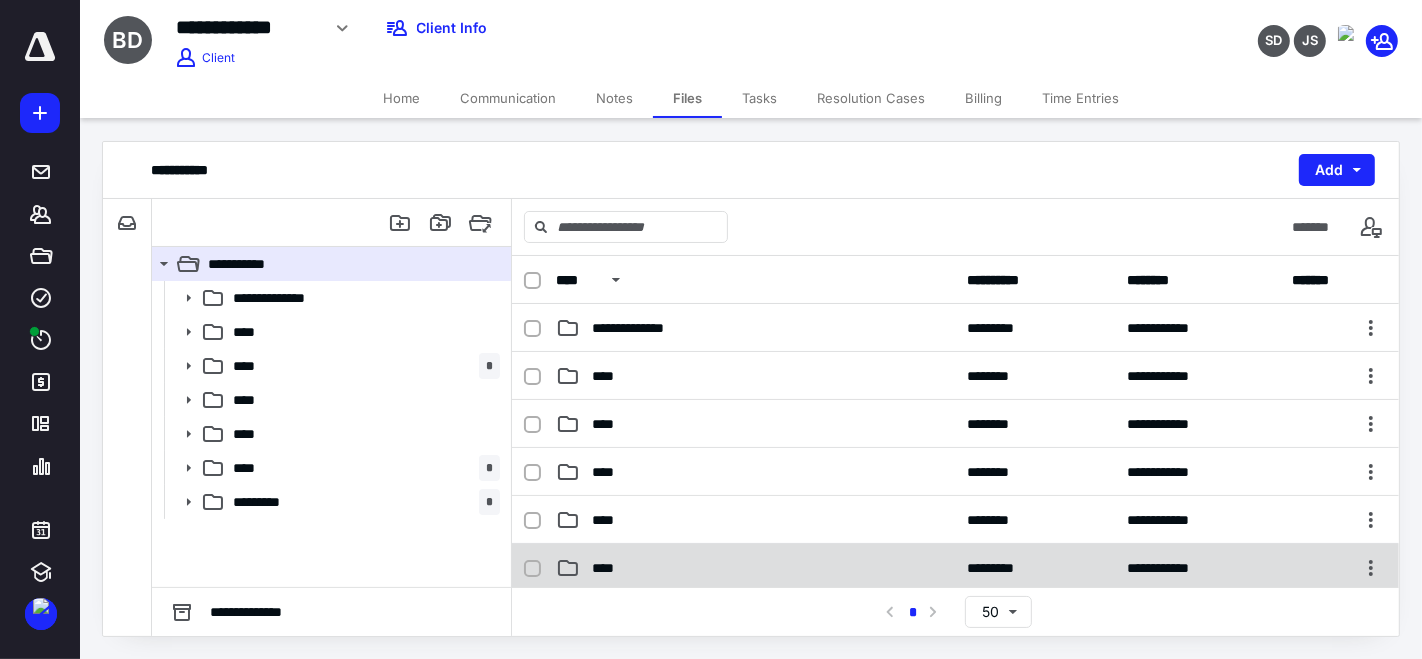 click on "**********" at bounding box center [955, 568] 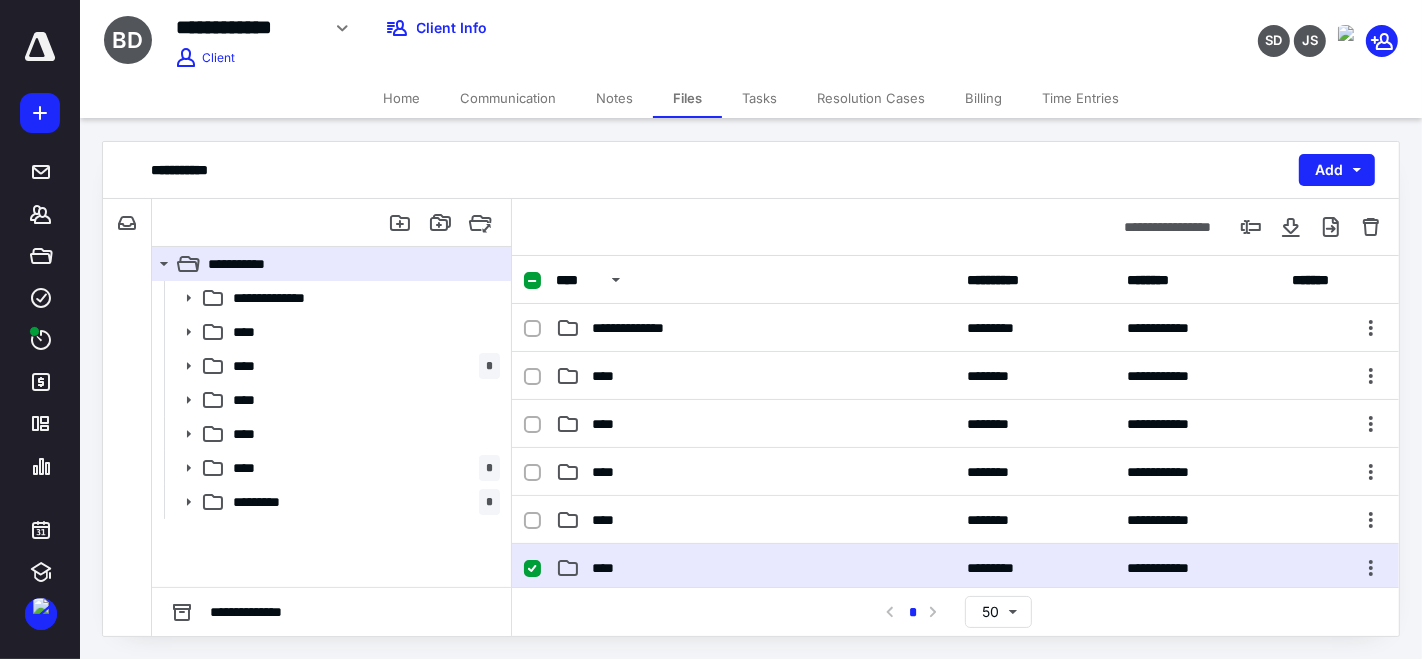 click on "**********" at bounding box center (955, 568) 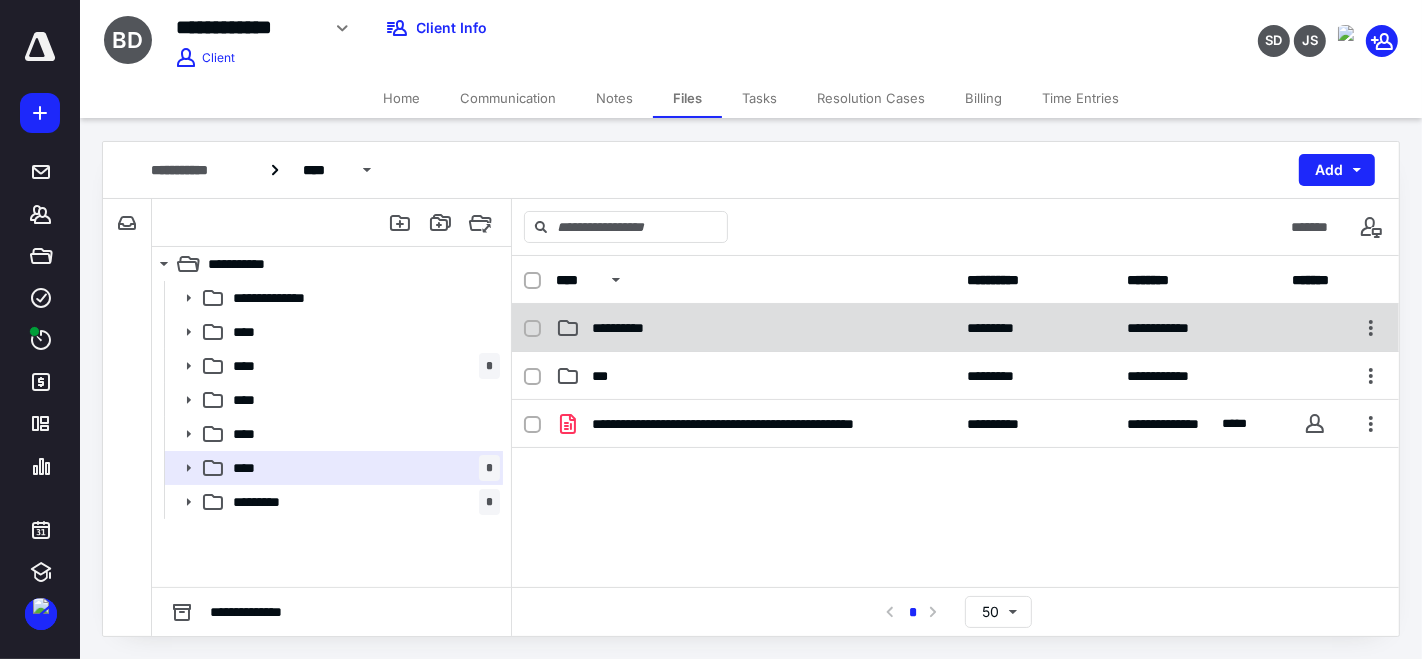 click on "**********" at bounding box center (629, 328) 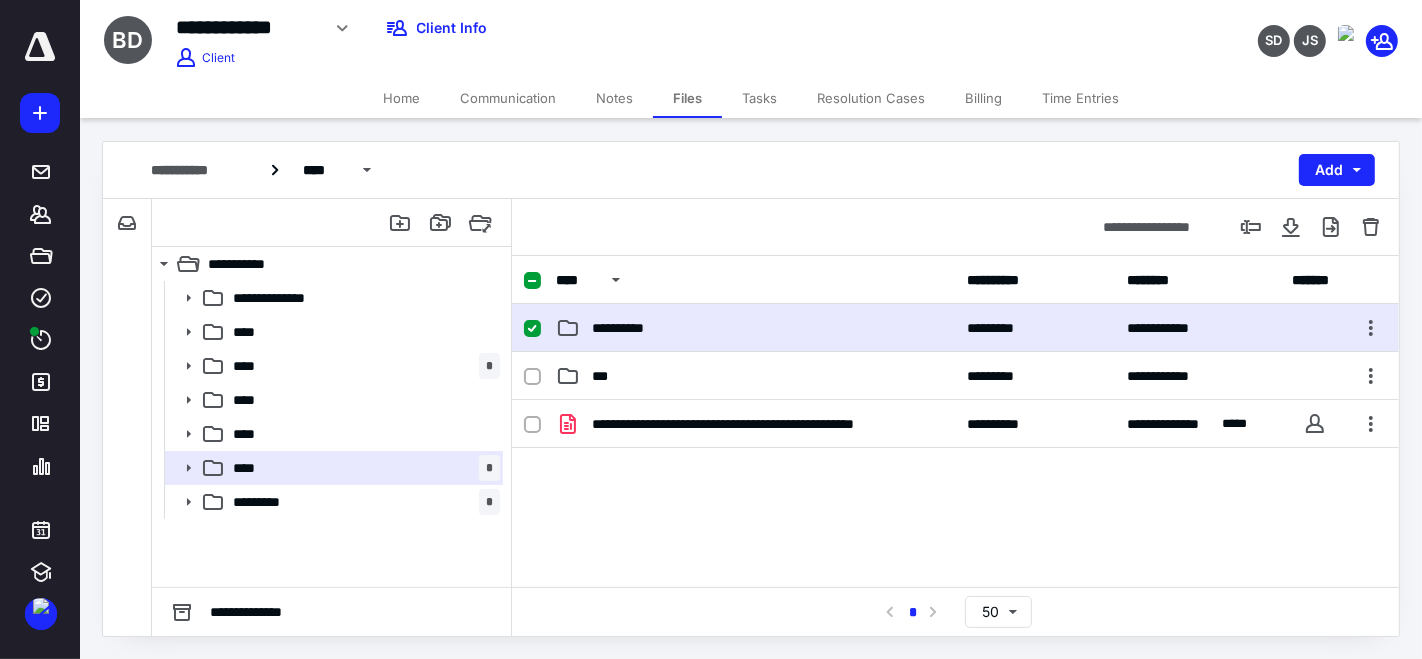click on "**********" at bounding box center [629, 328] 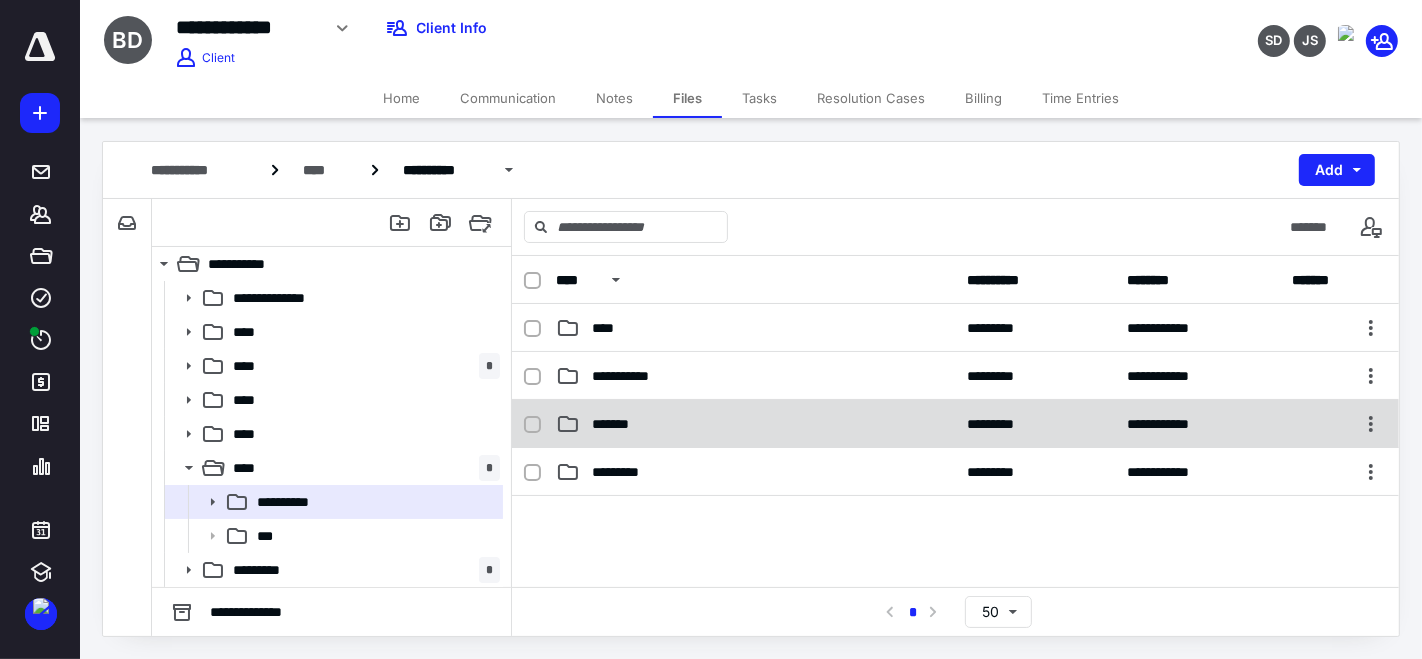 click on "*******" at bounding box center [756, 424] 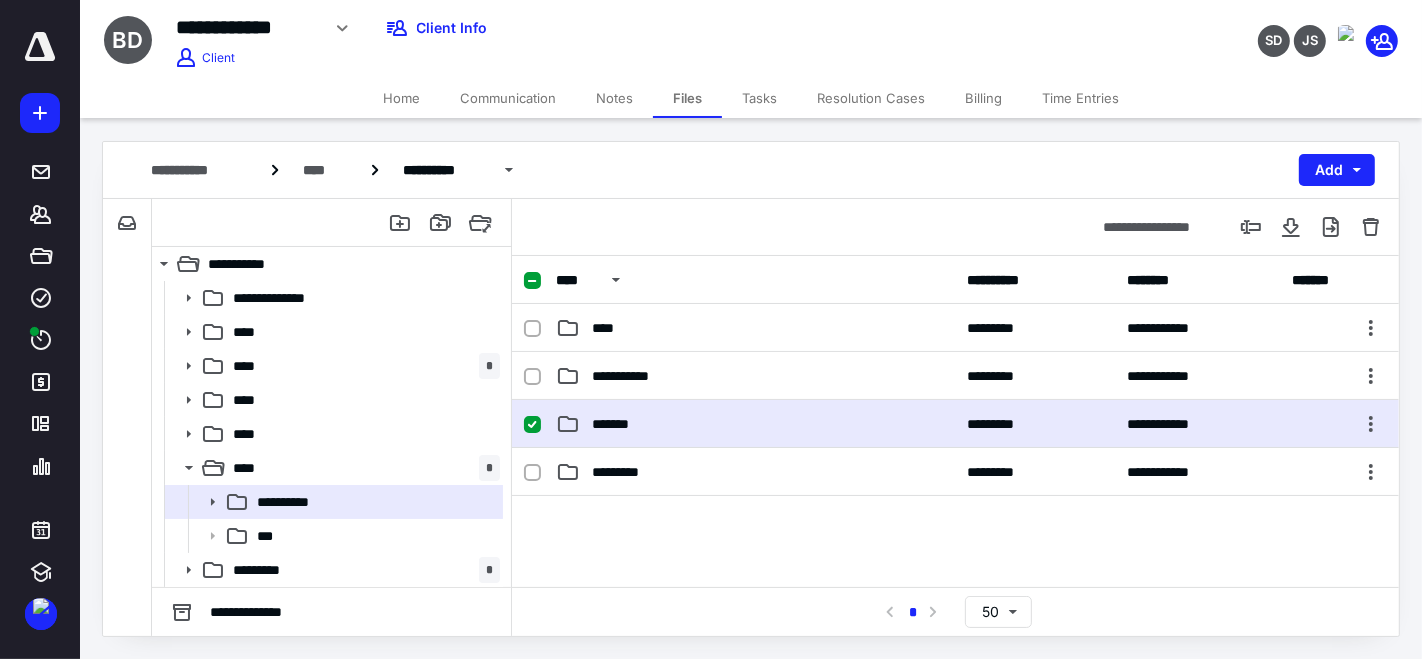 click on "*******" at bounding box center (756, 424) 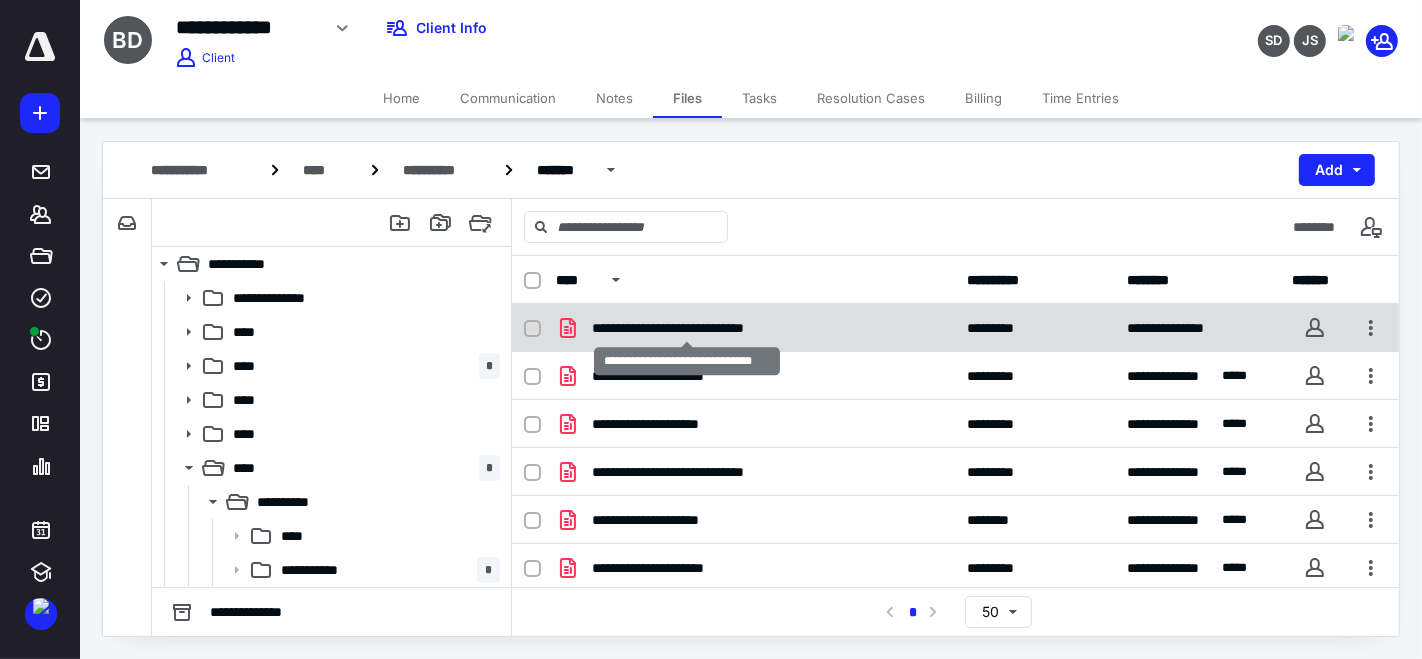 click on "**********" at bounding box center [687, 328] 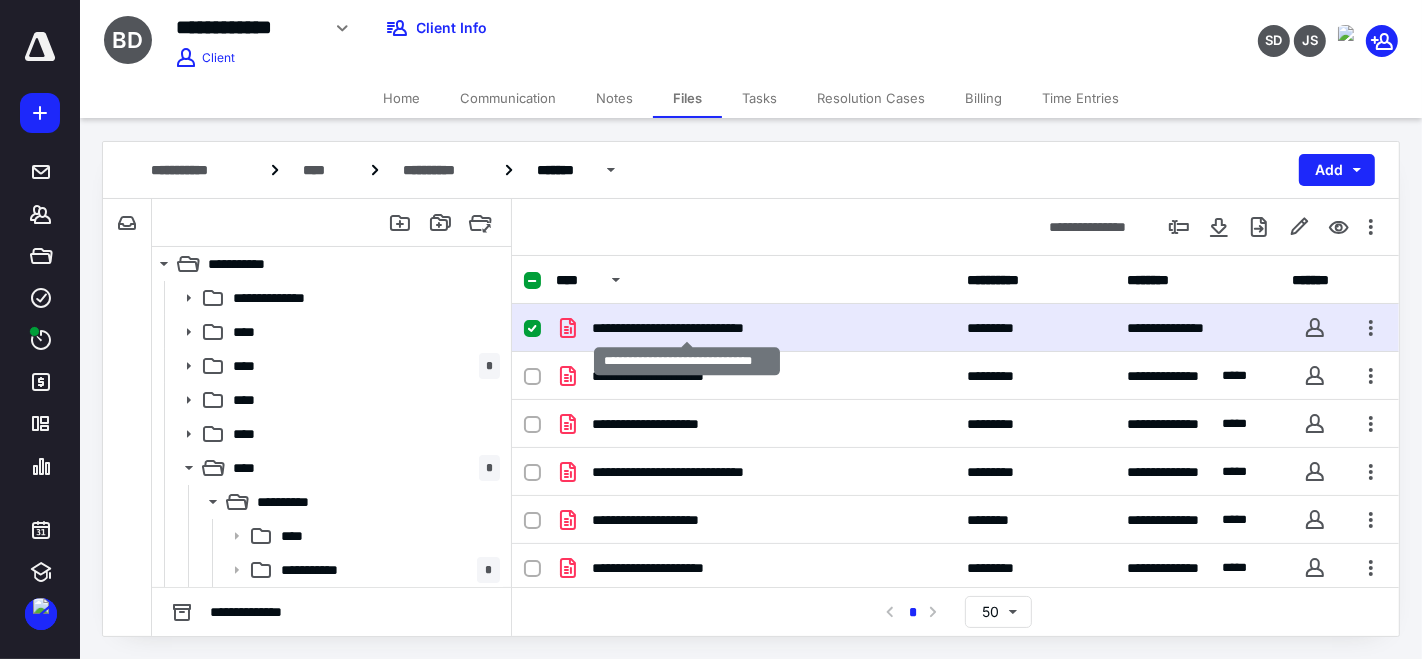 click on "**********" at bounding box center [687, 328] 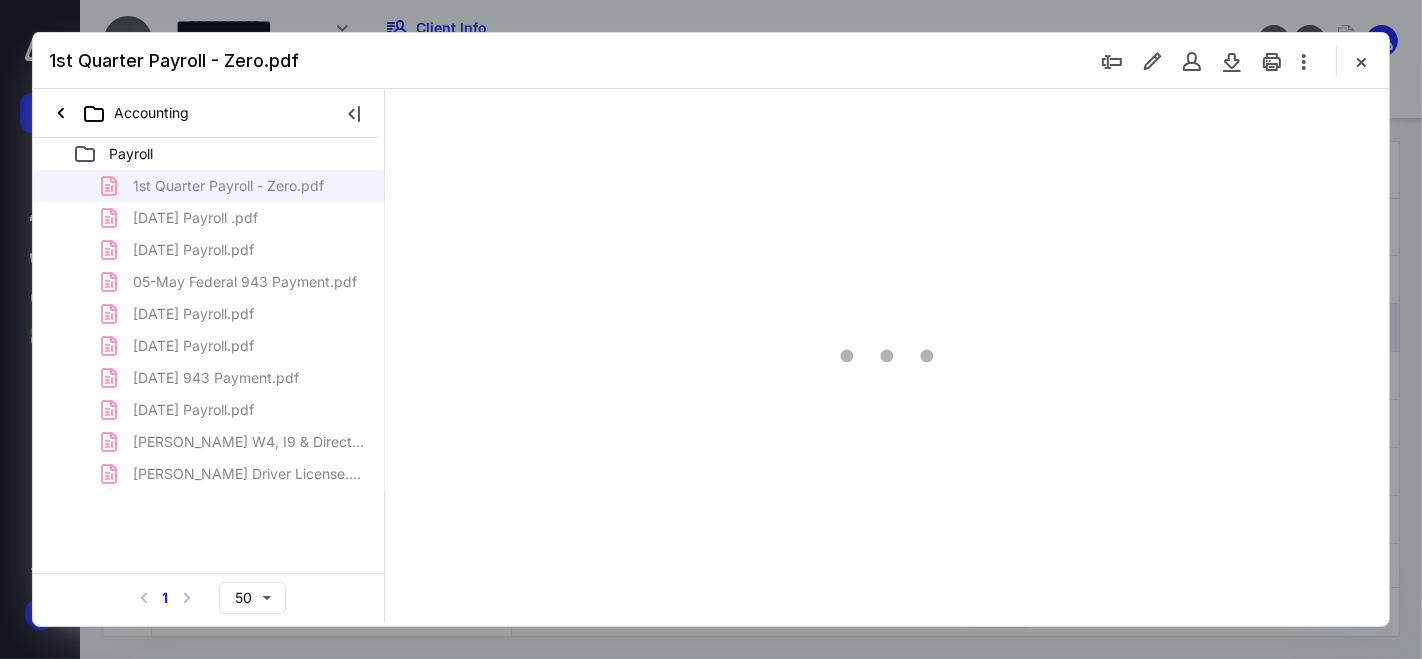 scroll, scrollTop: 0, scrollLeft: 0, axis: both 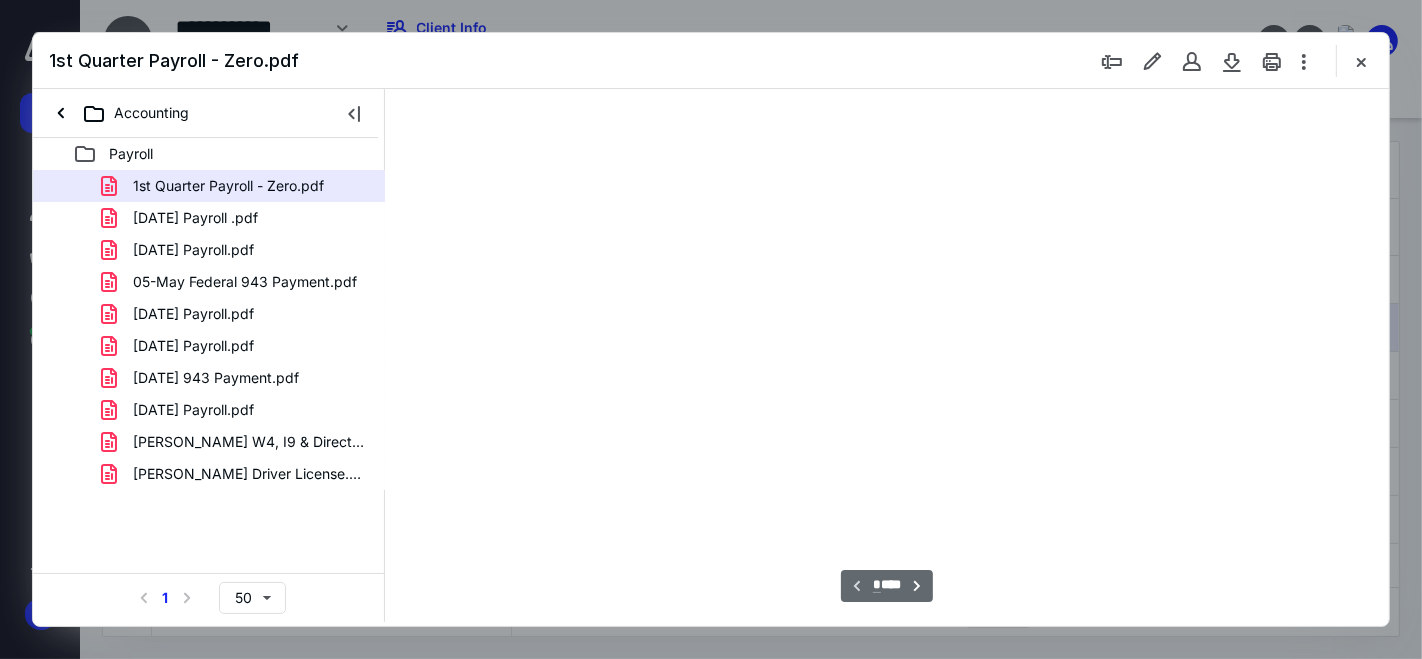 type on "58" 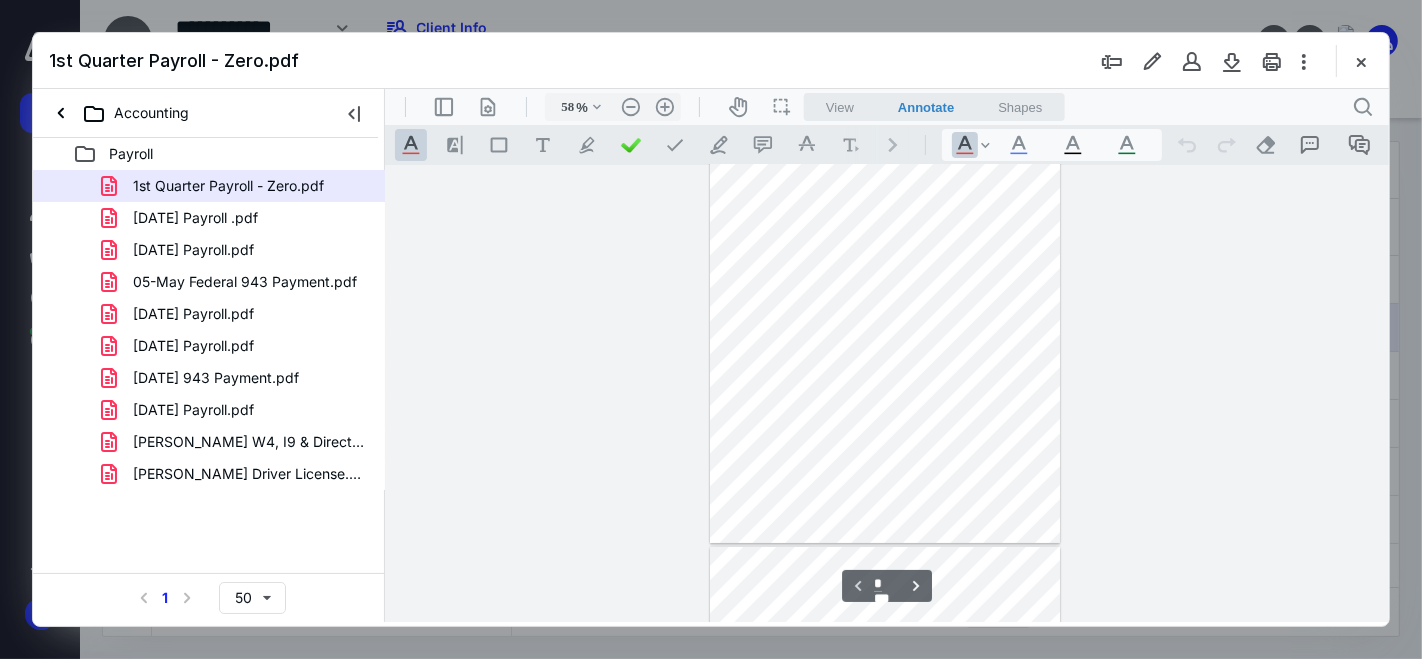 scroll, scrollTop: 0, scrollLeft: 0, axis: both 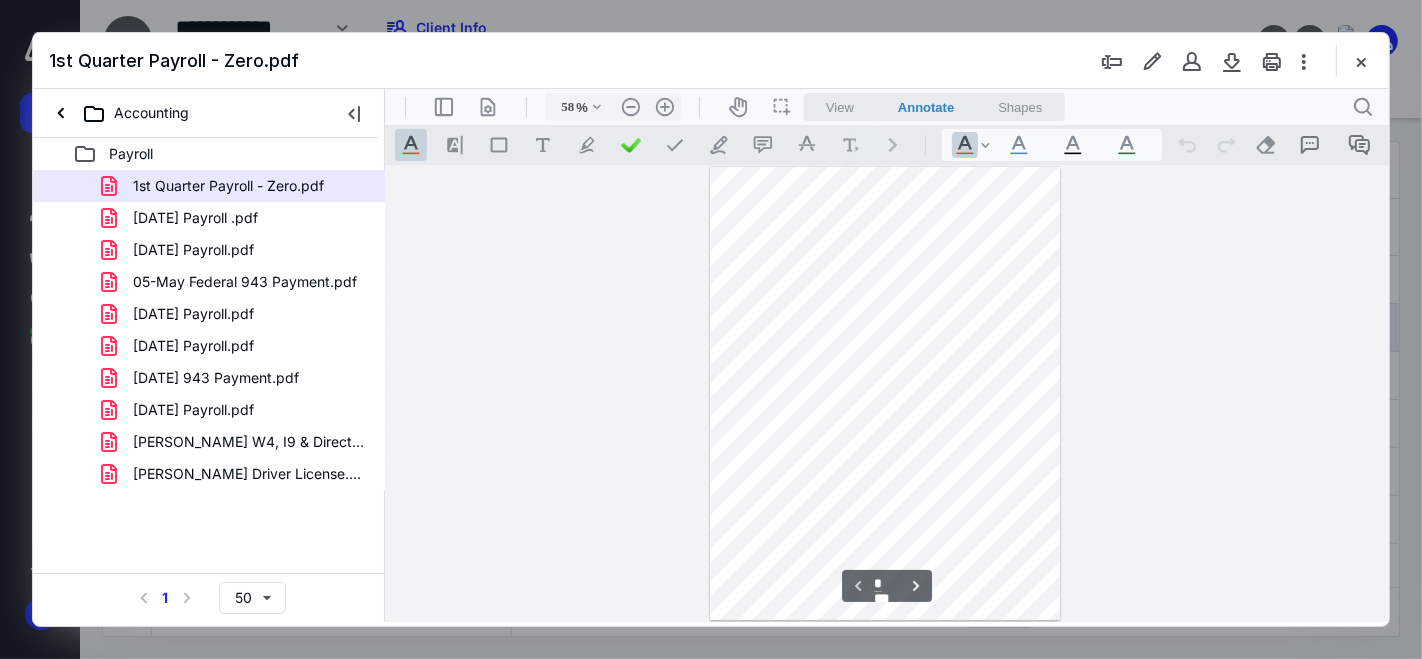 type on "*" 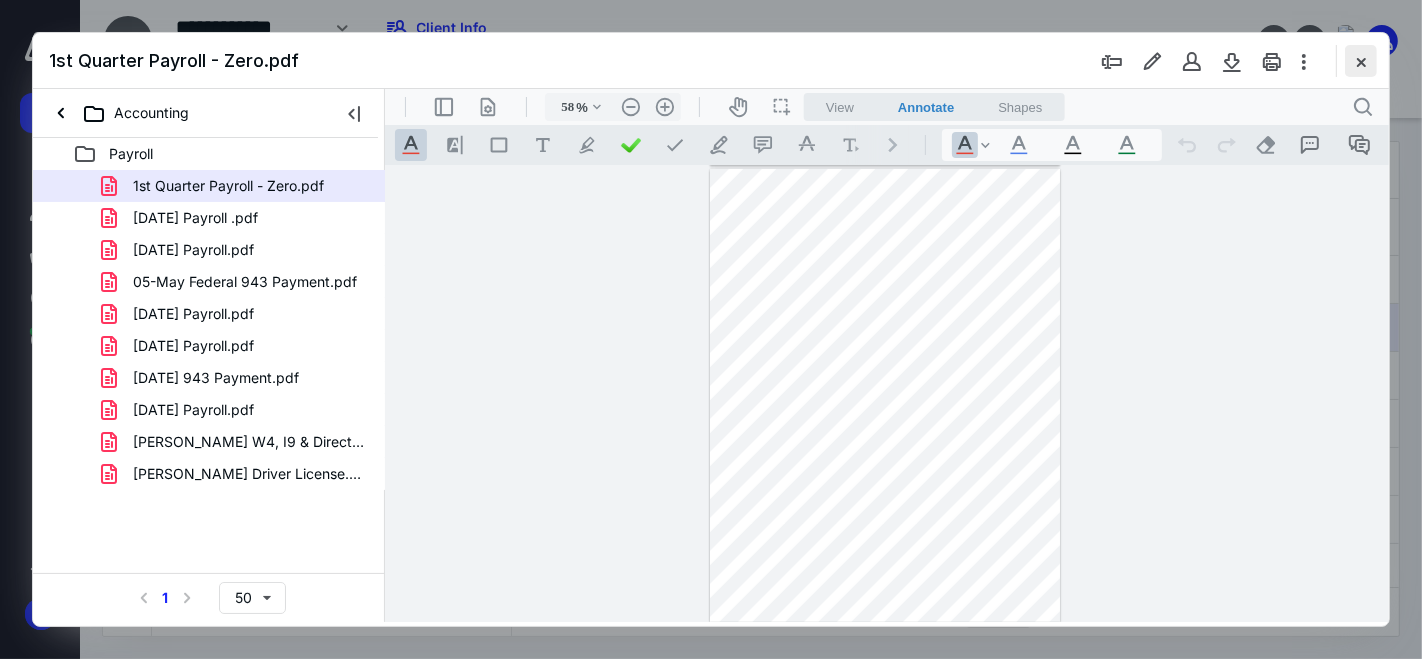 click at bounding box center (1361, 61) 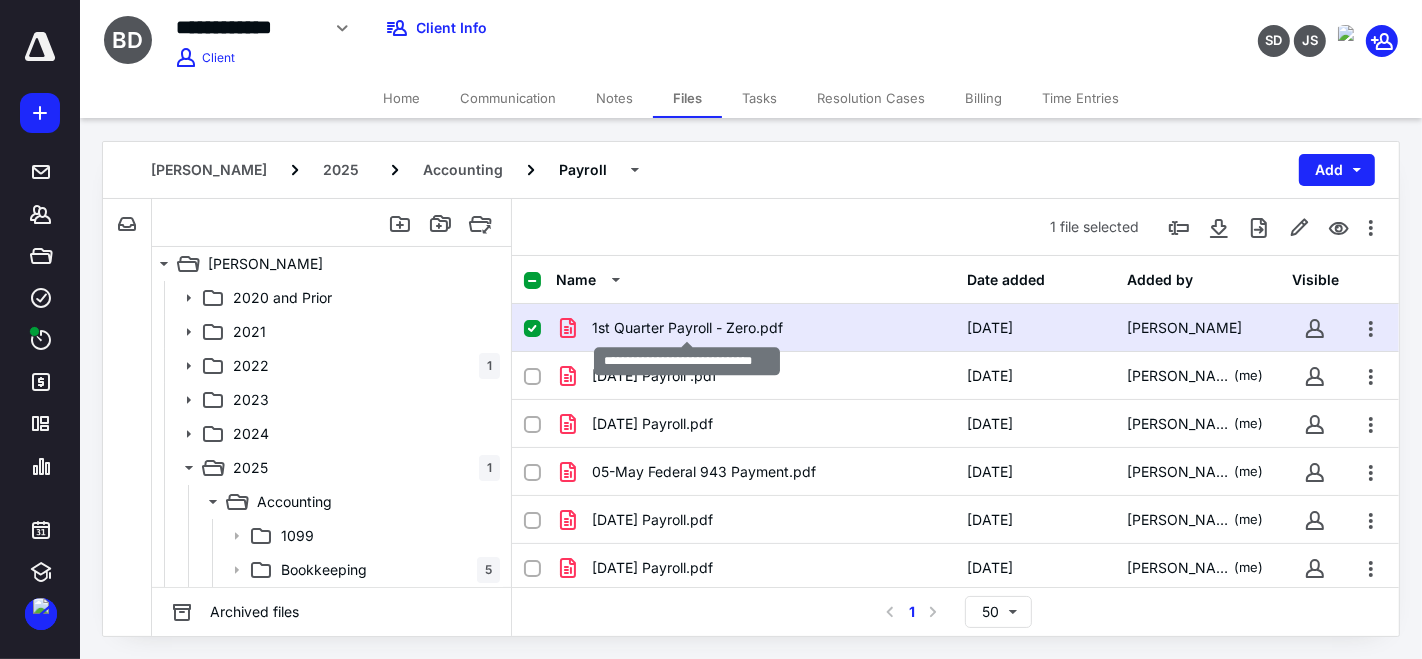 click on "1st Quarter Payroll - Zero.pdf" at bounding box center [687, 328] 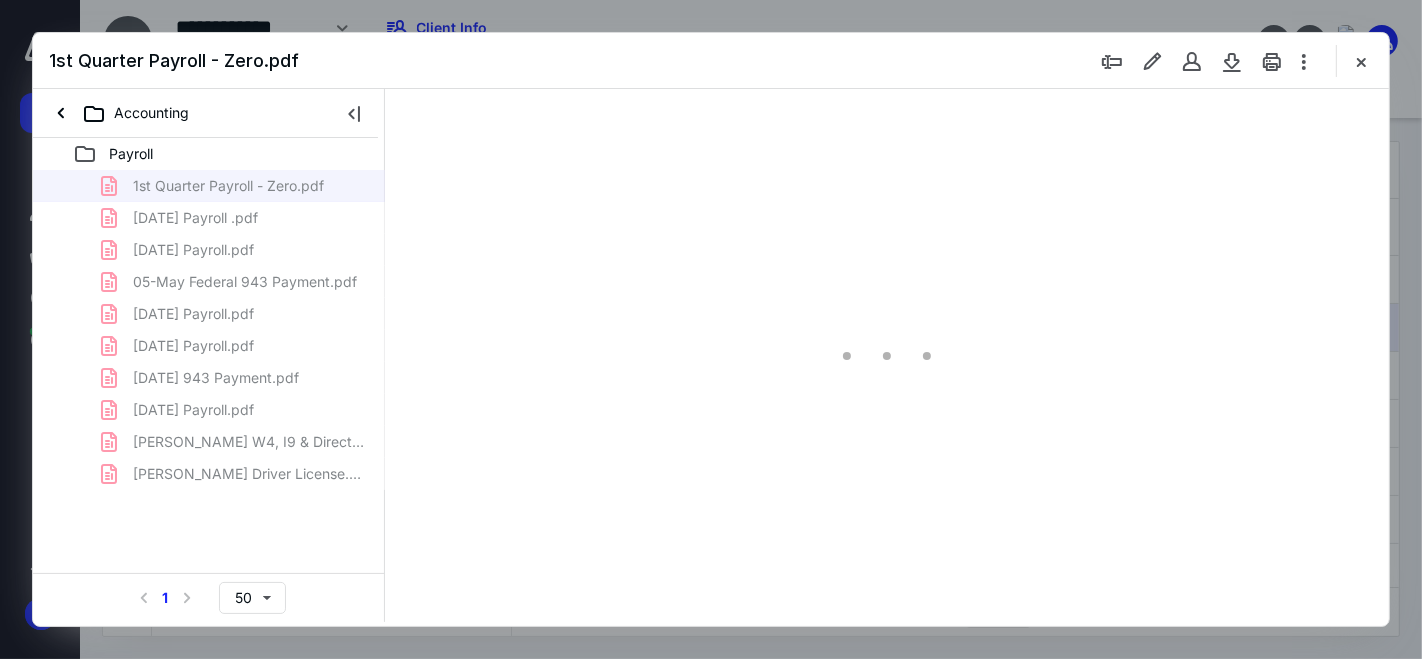 scroll, scrollTop: 0, scrollLeft: 0, axis: both 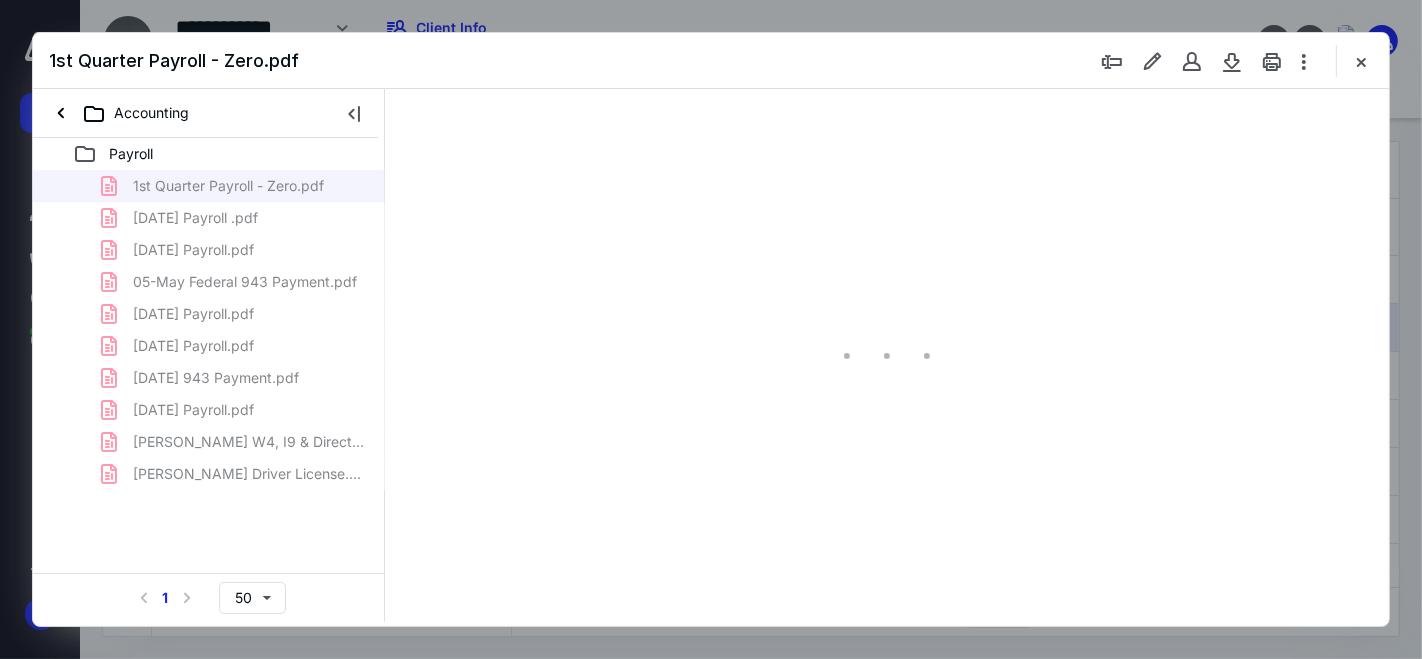 click at bounding box center [887, 355] 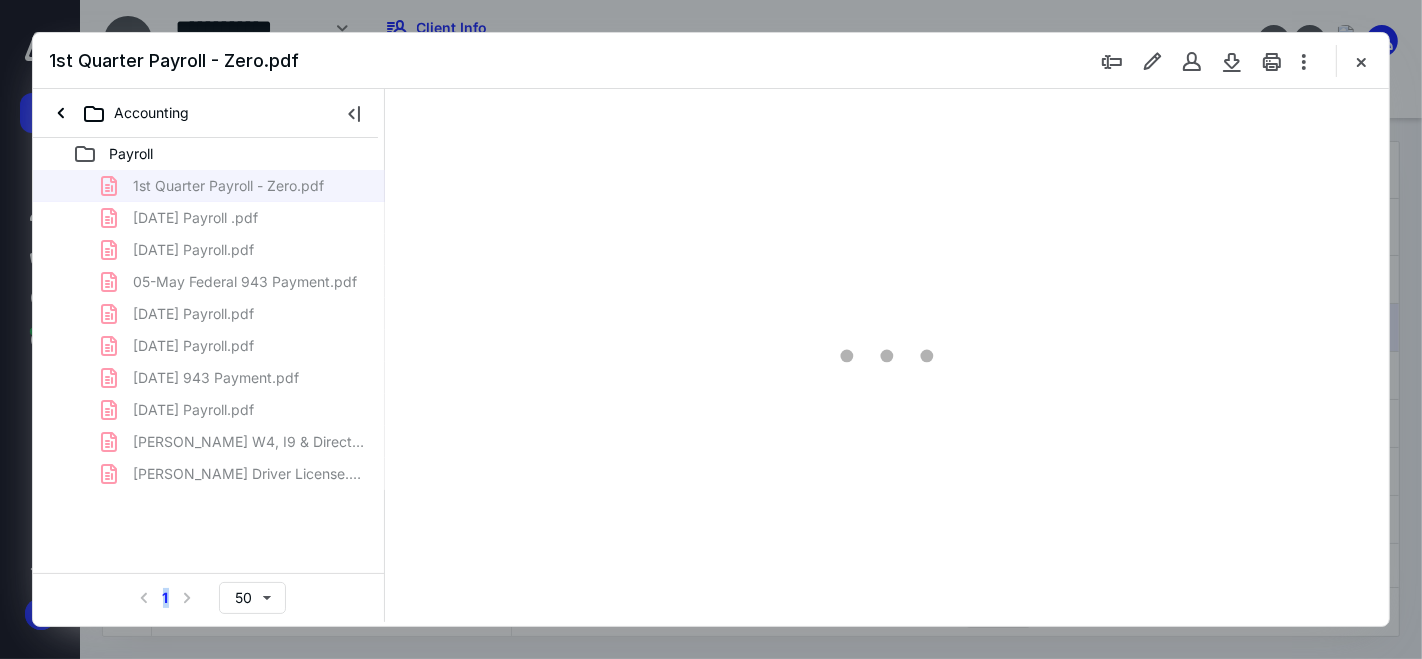 click at bounding box center [887, 355] 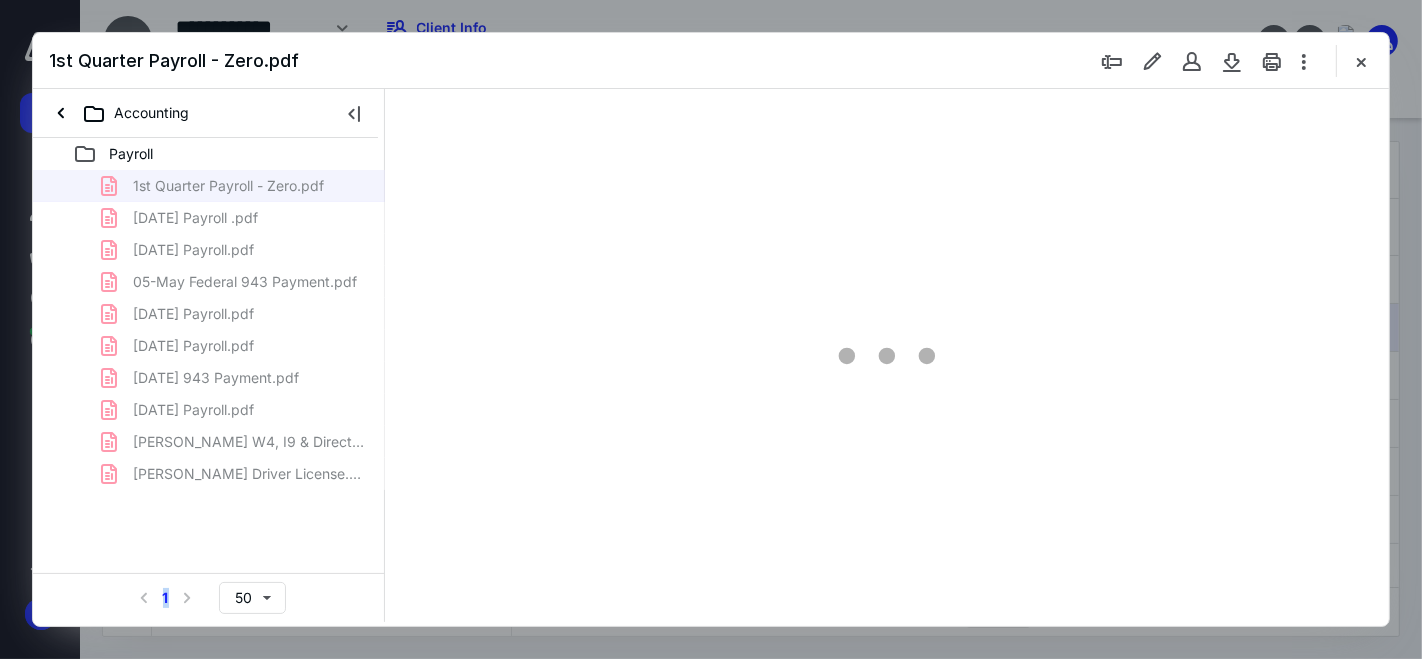 type on "58" 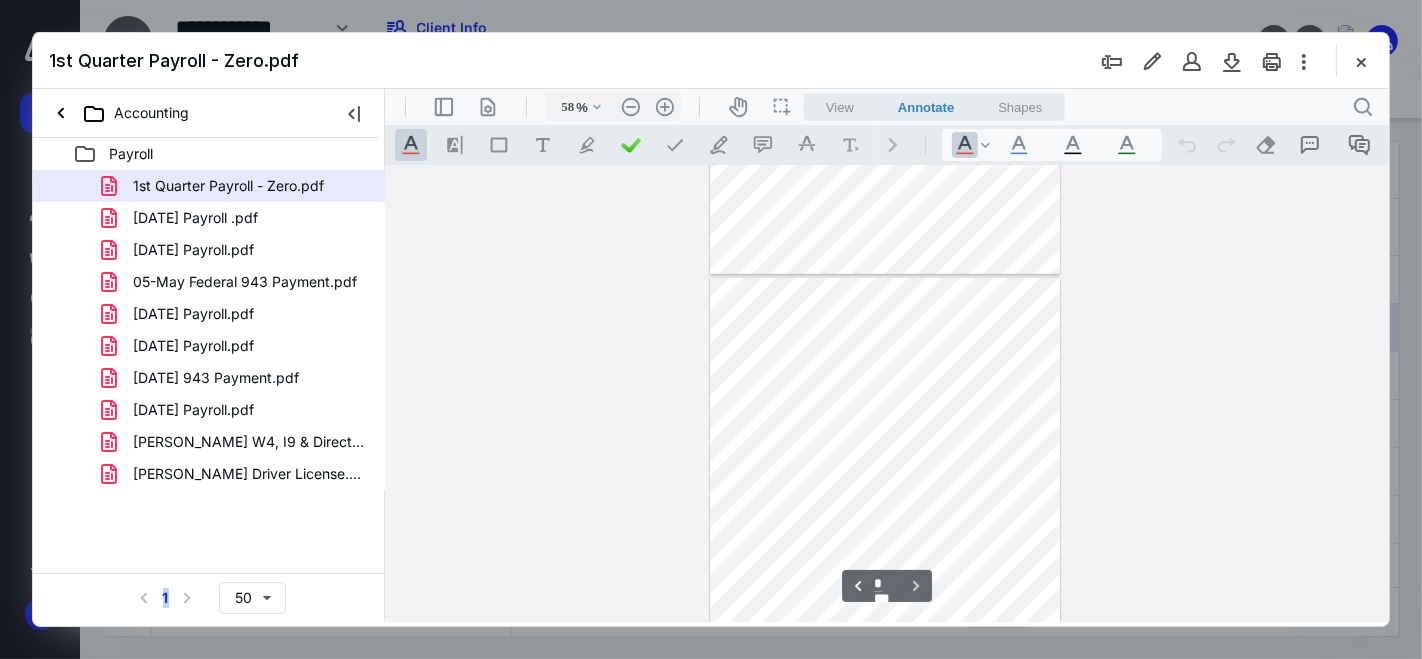 scroll, scrollTop: 912, scrollLeft: 0, axis: vertical 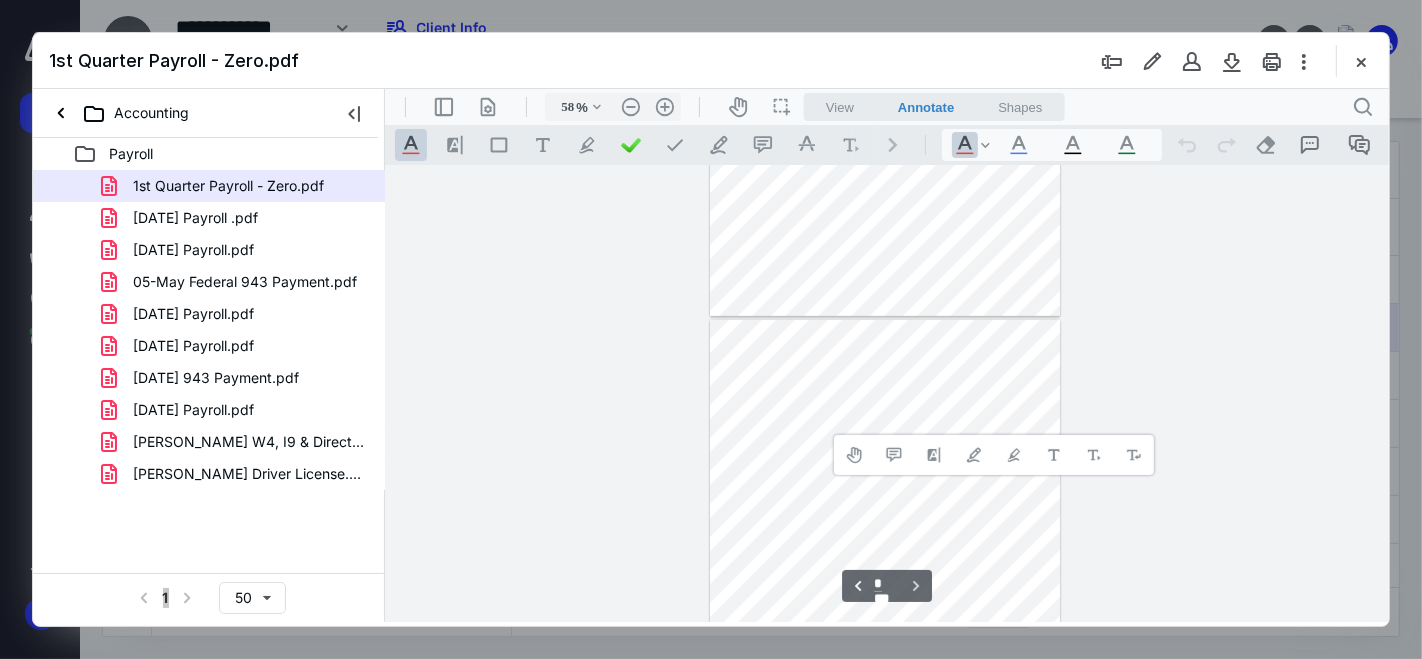 type on "*" 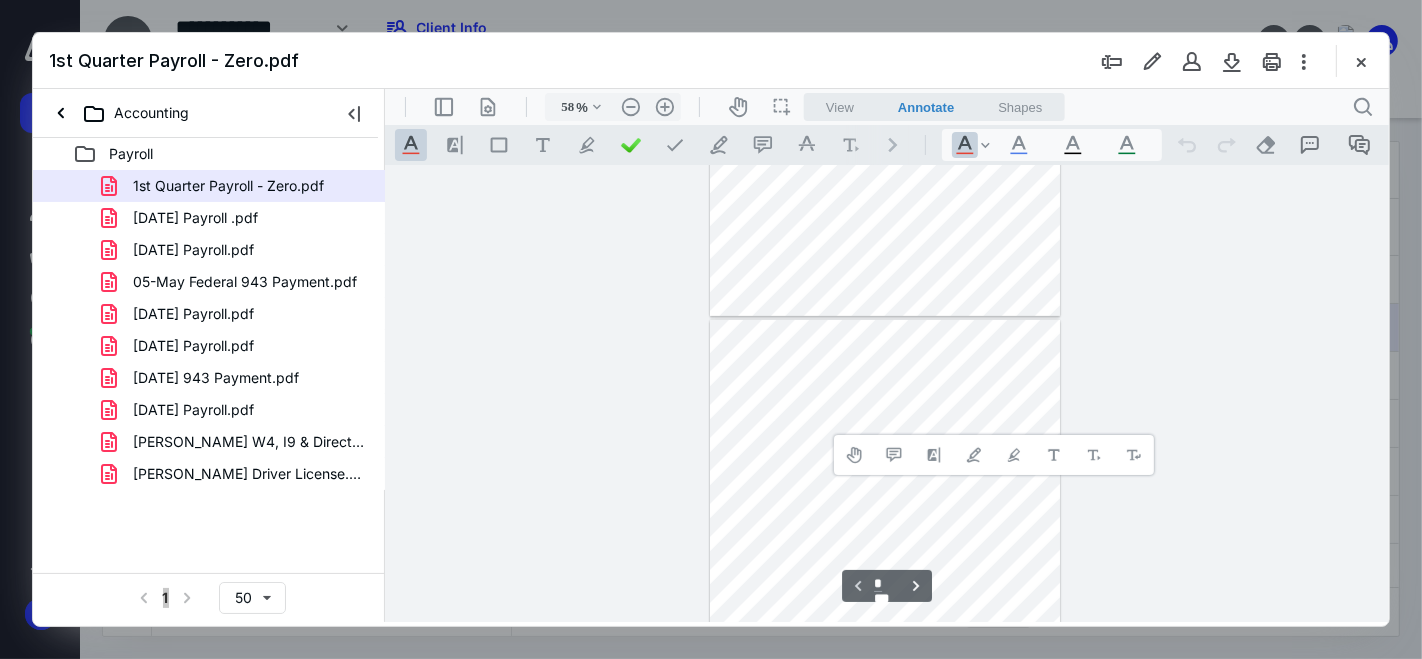 scroll, scrollTop: 0, scrollLeft: 0, axis: both 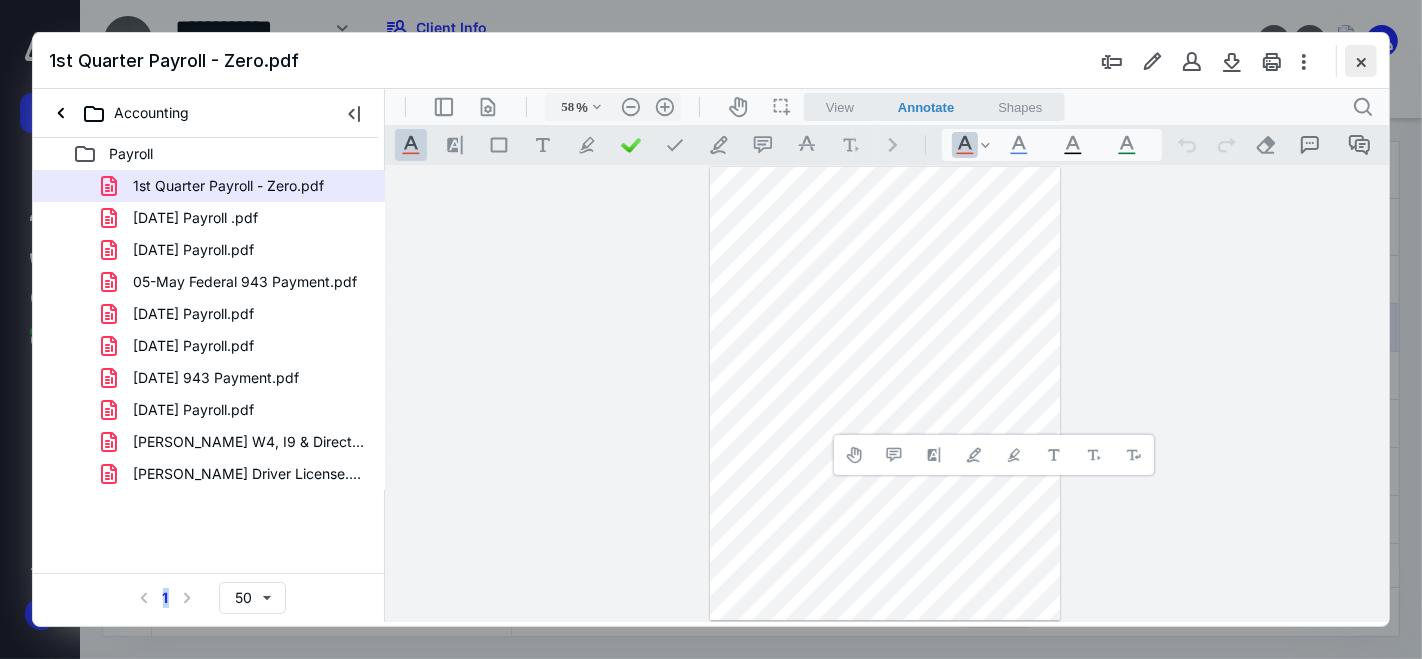 click at bounding box center (1361, 61) 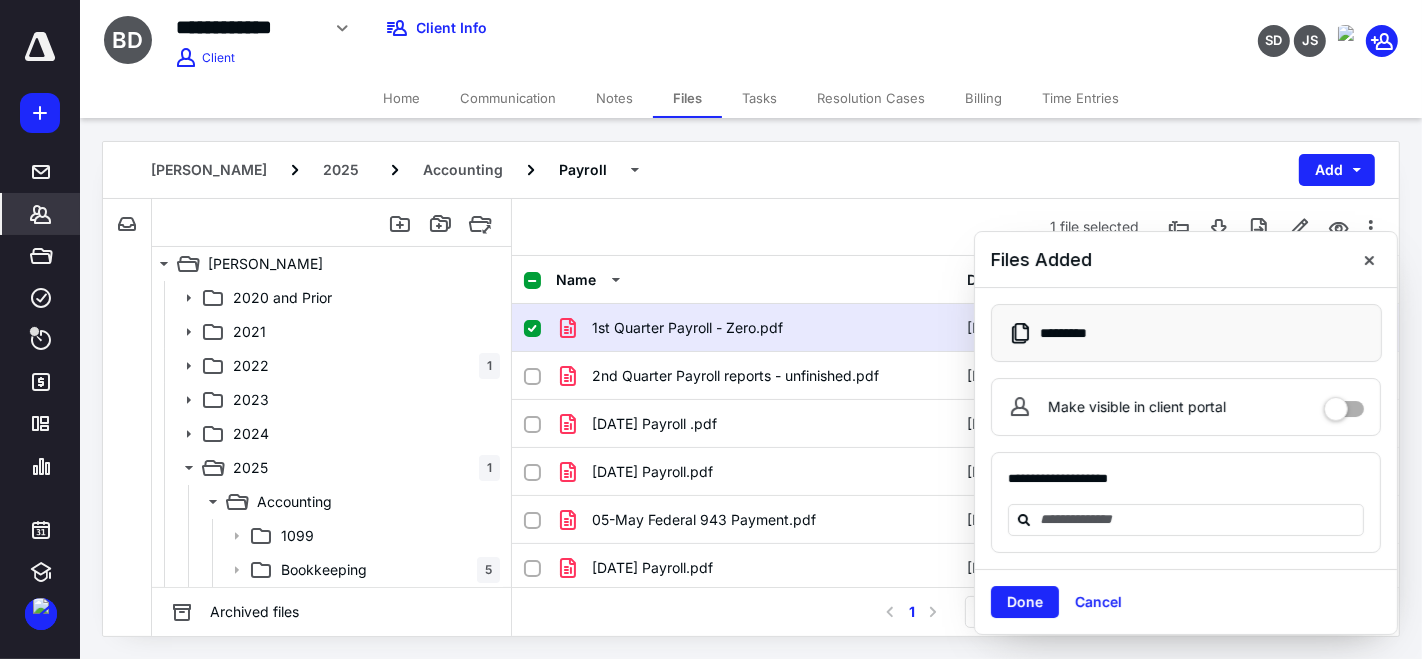 click 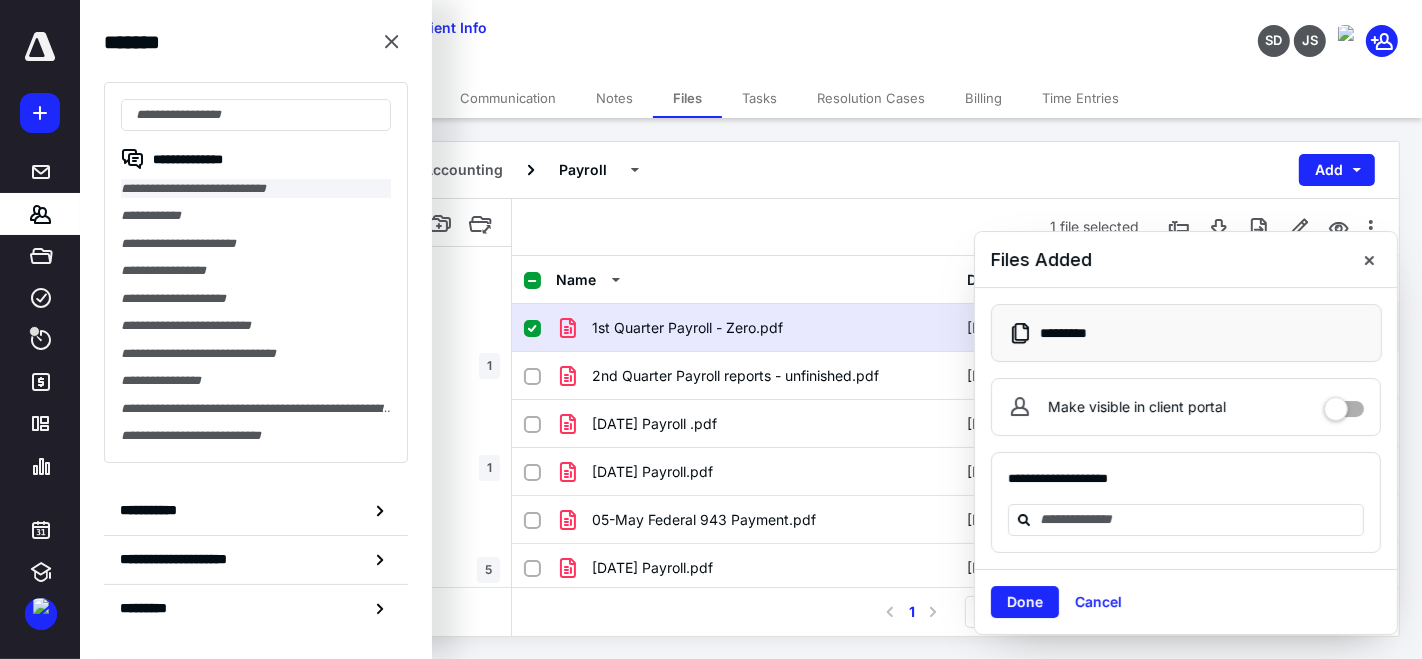 click on "**********" at bounding box center (256, 188) 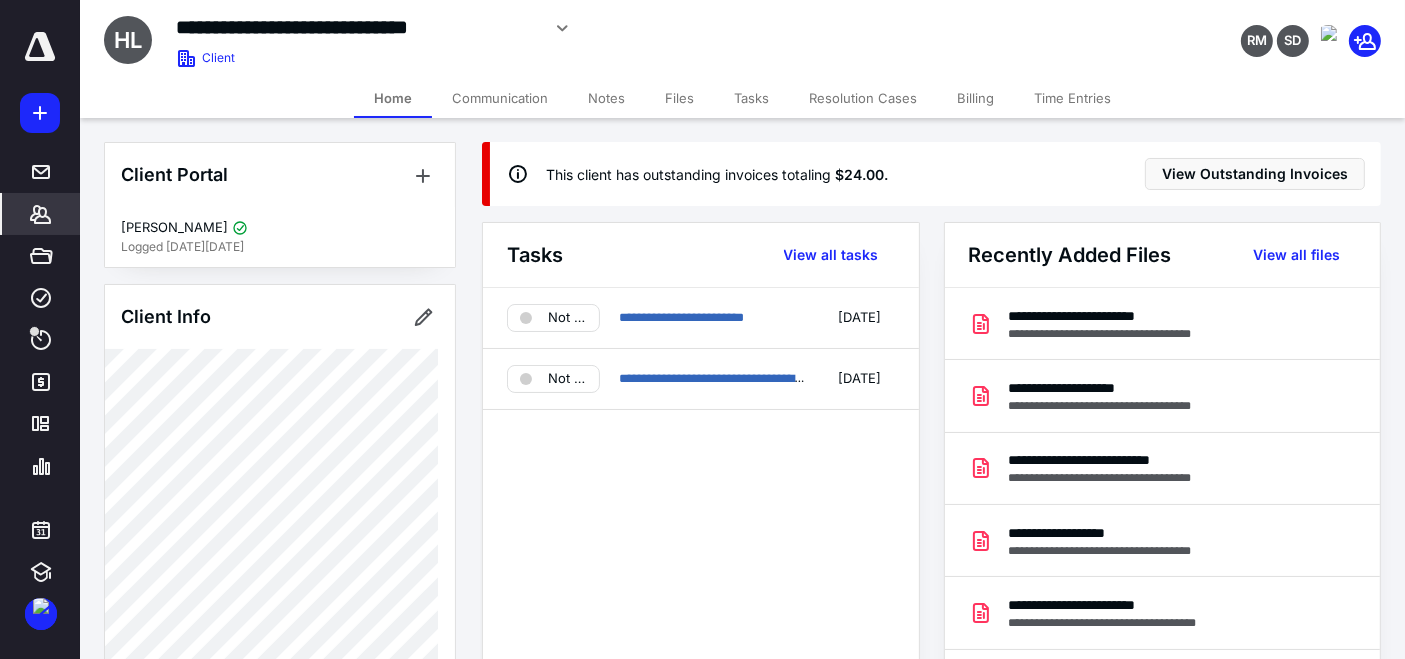 click on "Files" at bounding box center (679, 98) 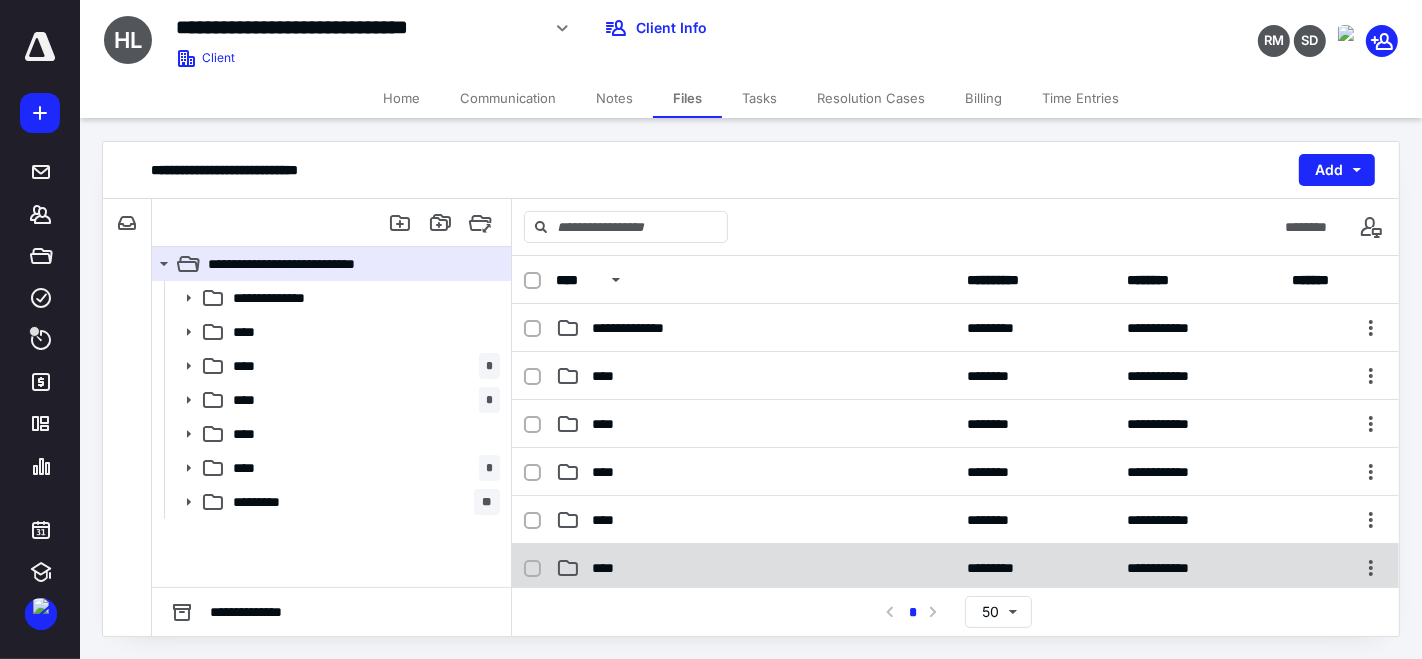 click on "****" at bounding box center (609, 568) 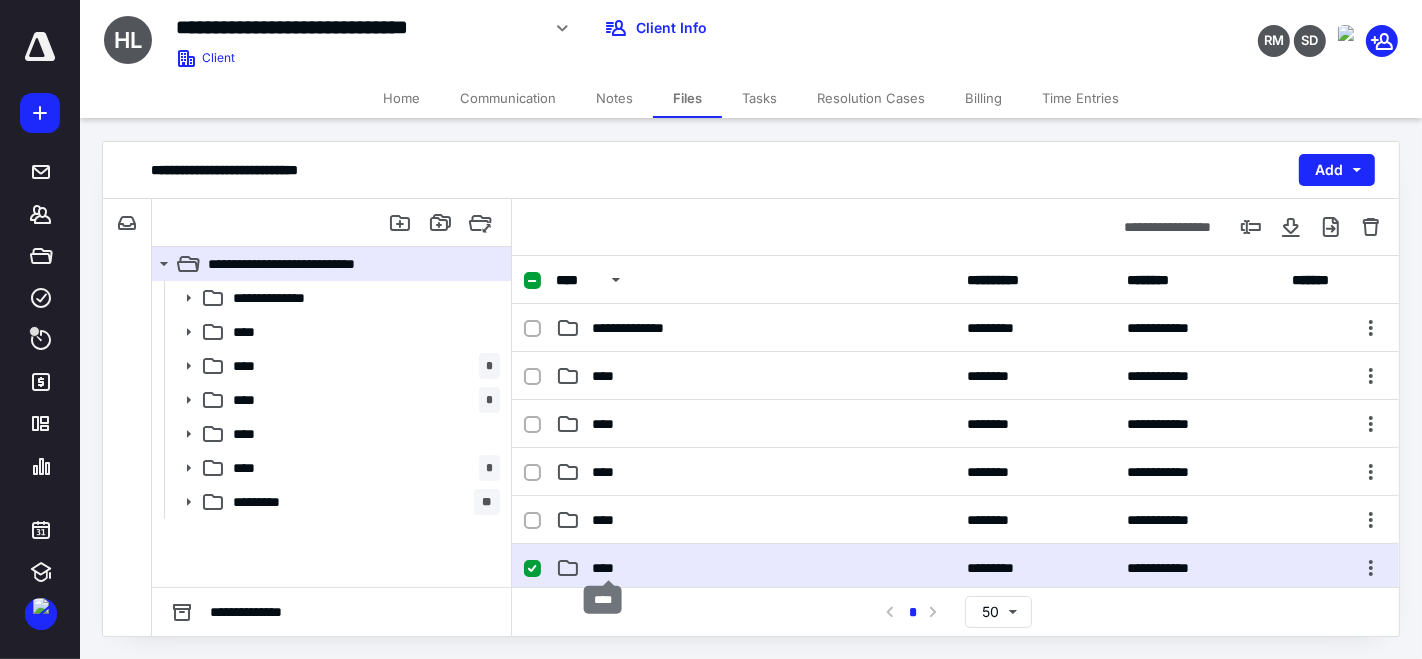 click on "****" at bounding box center [609, 568] 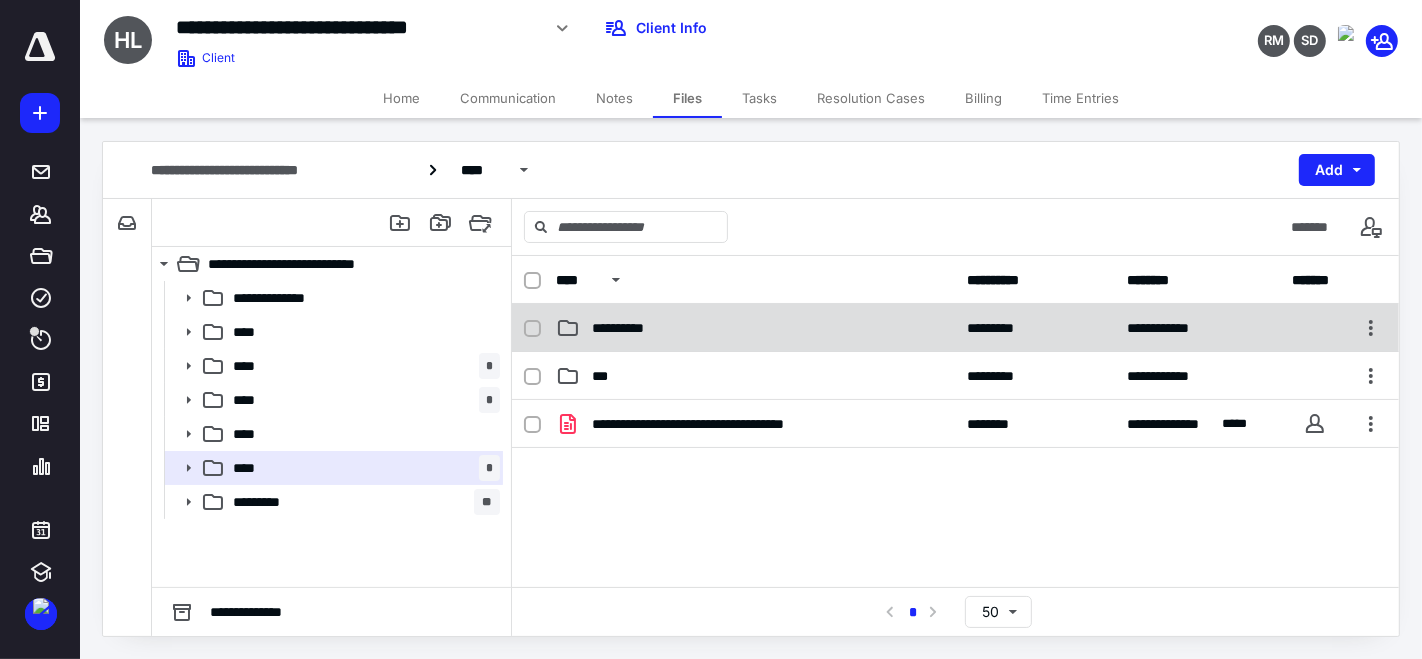 click on "**********" at bounding box center [955, 328] 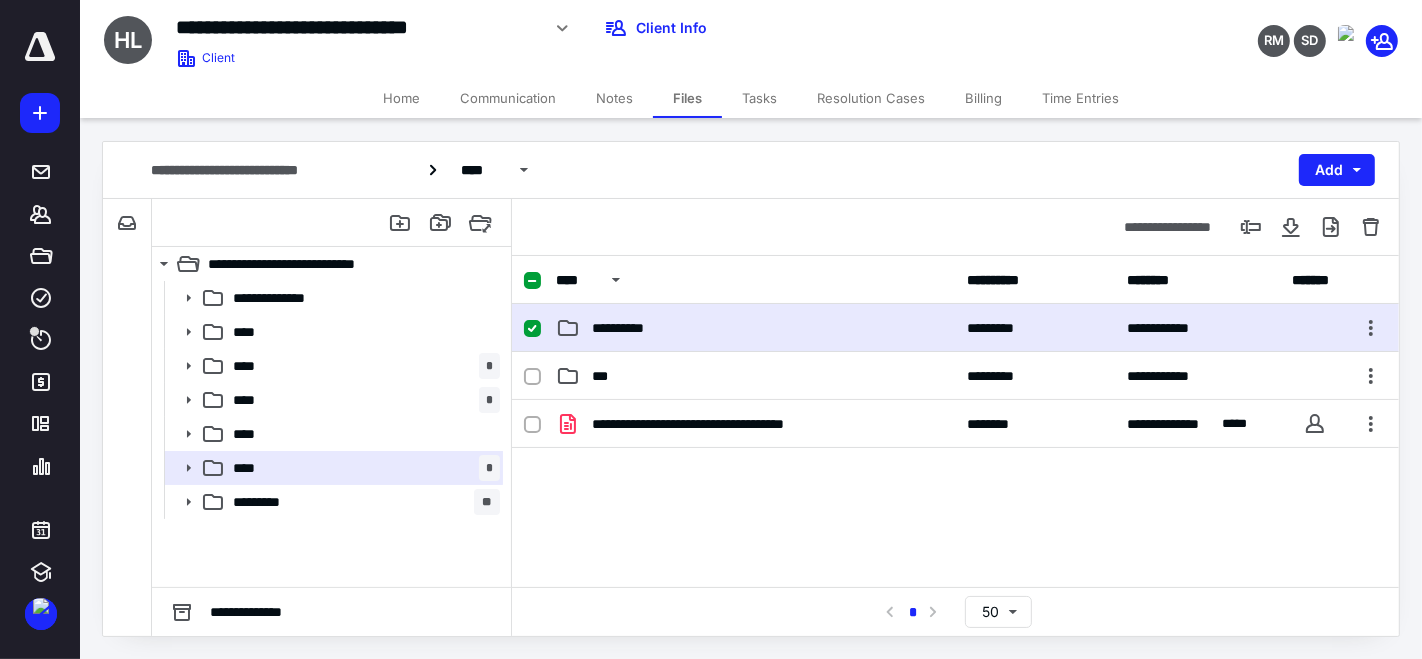 click on "**********" at bounding box center (955, 328) 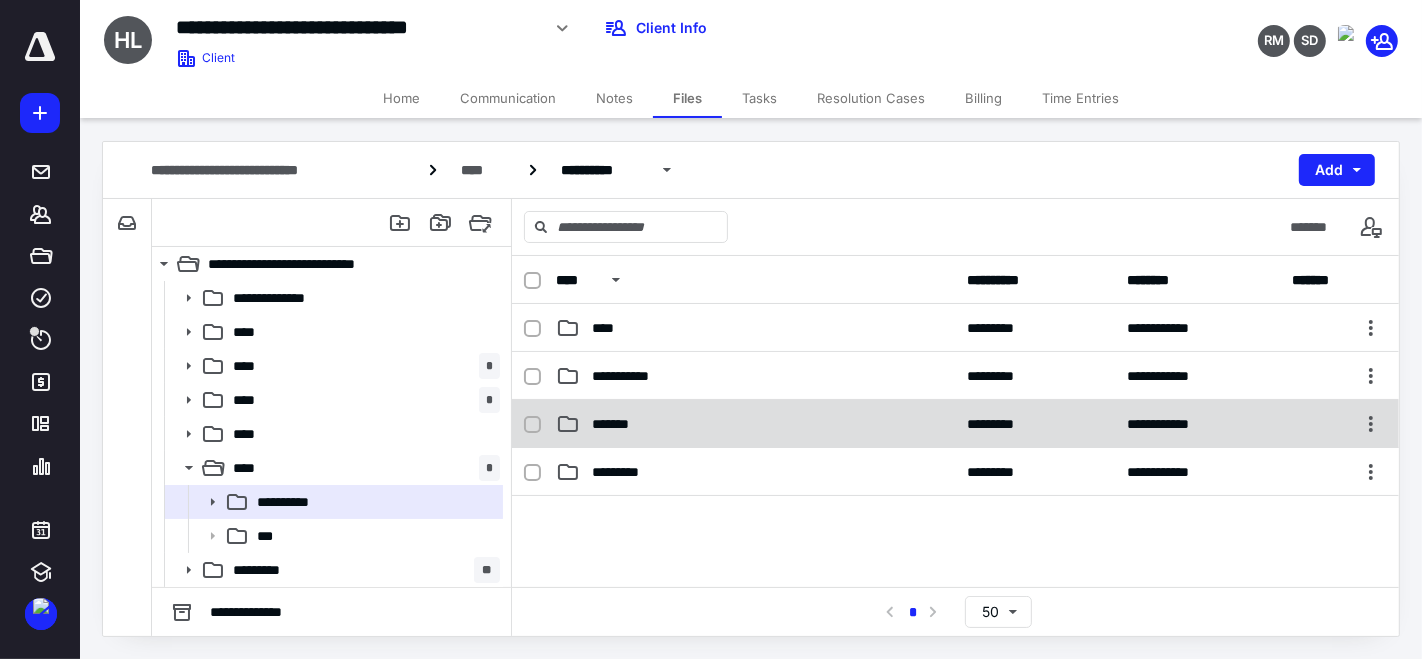 click on "*******" at bounding box center (756, 424) 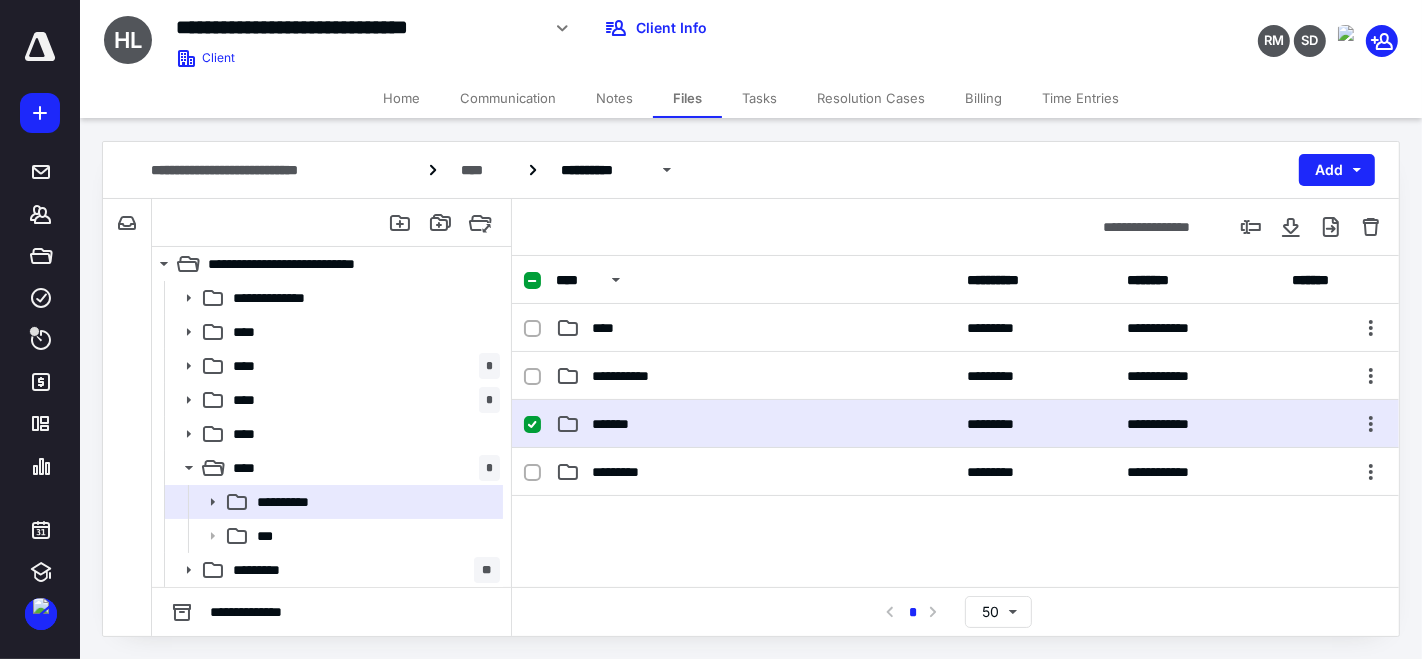 click on "*******" at bounding box center [756, 424] 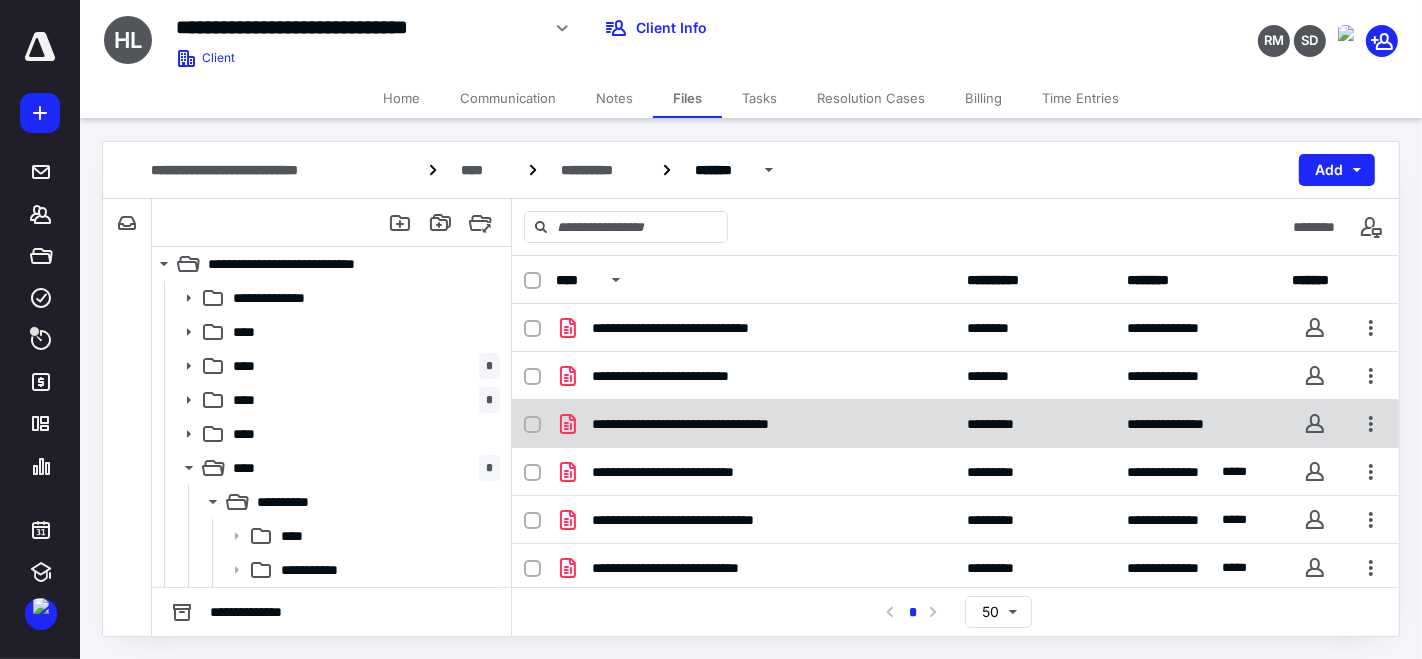 click on "**********" at bounding box center [955, 424] 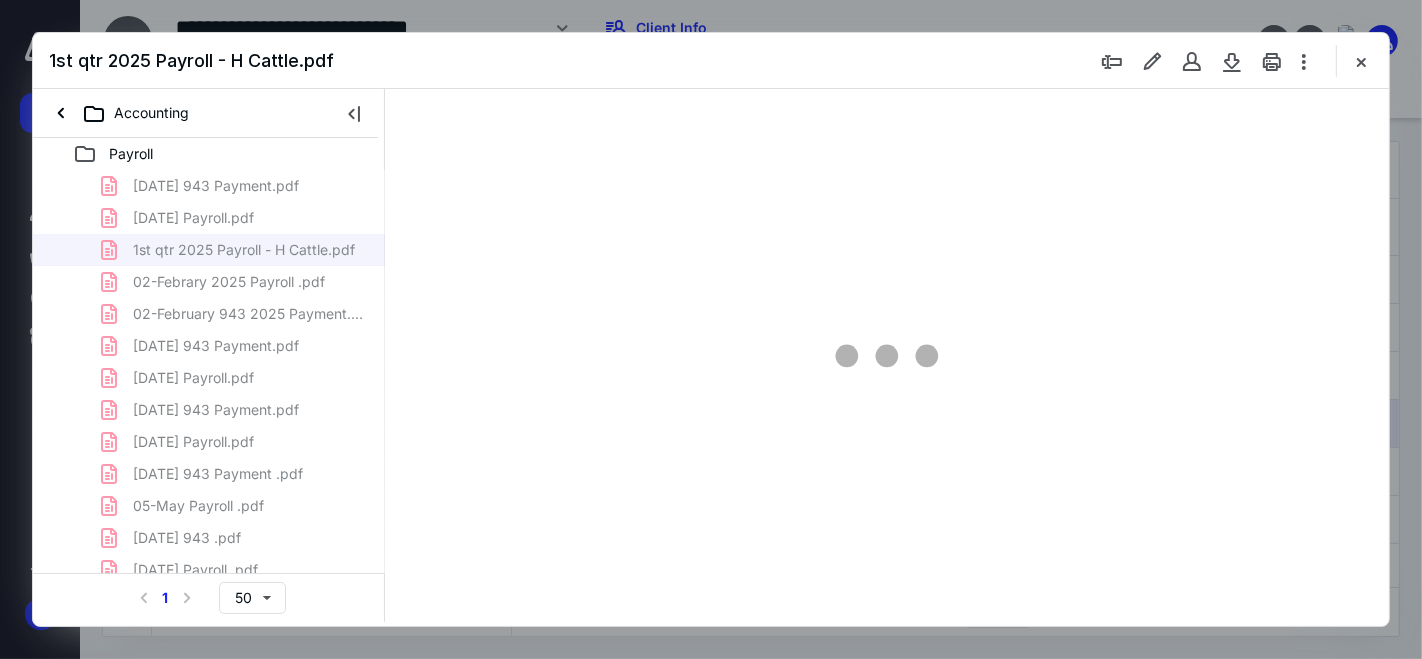 scroll, scrollTop: 0, scrollLeft: 0, axis: both 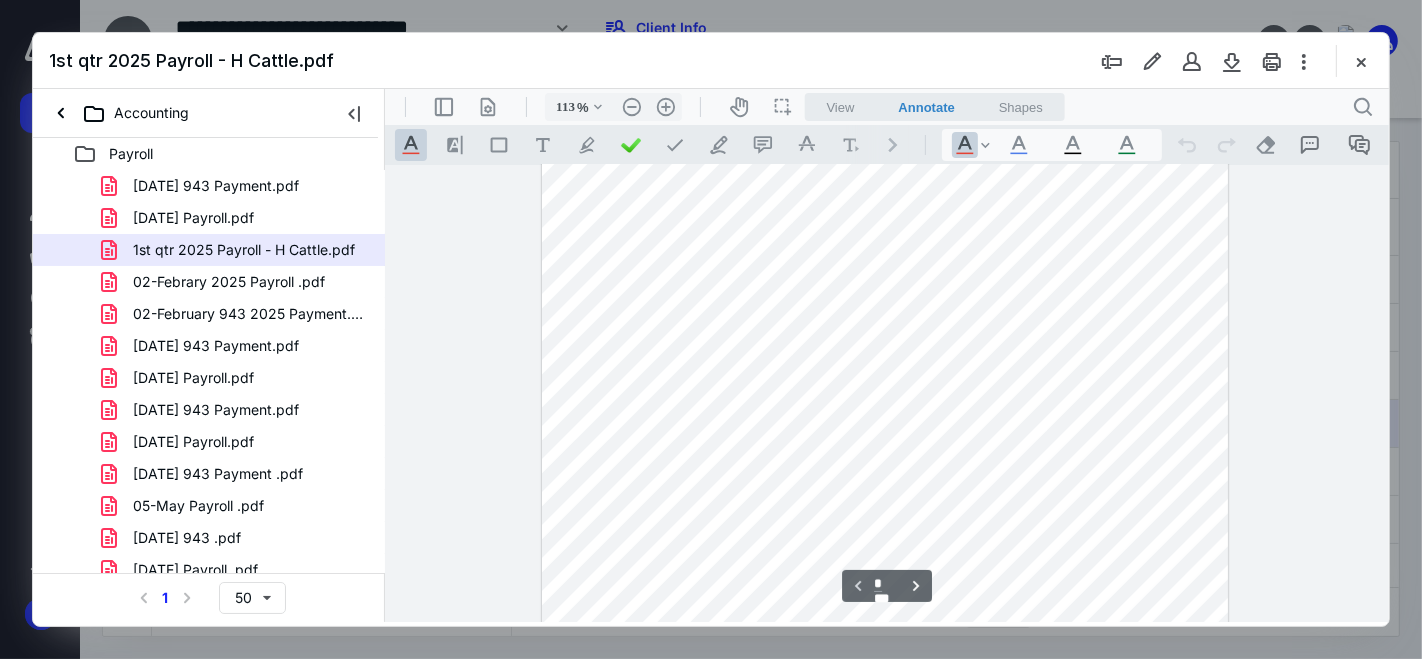 type on "138" 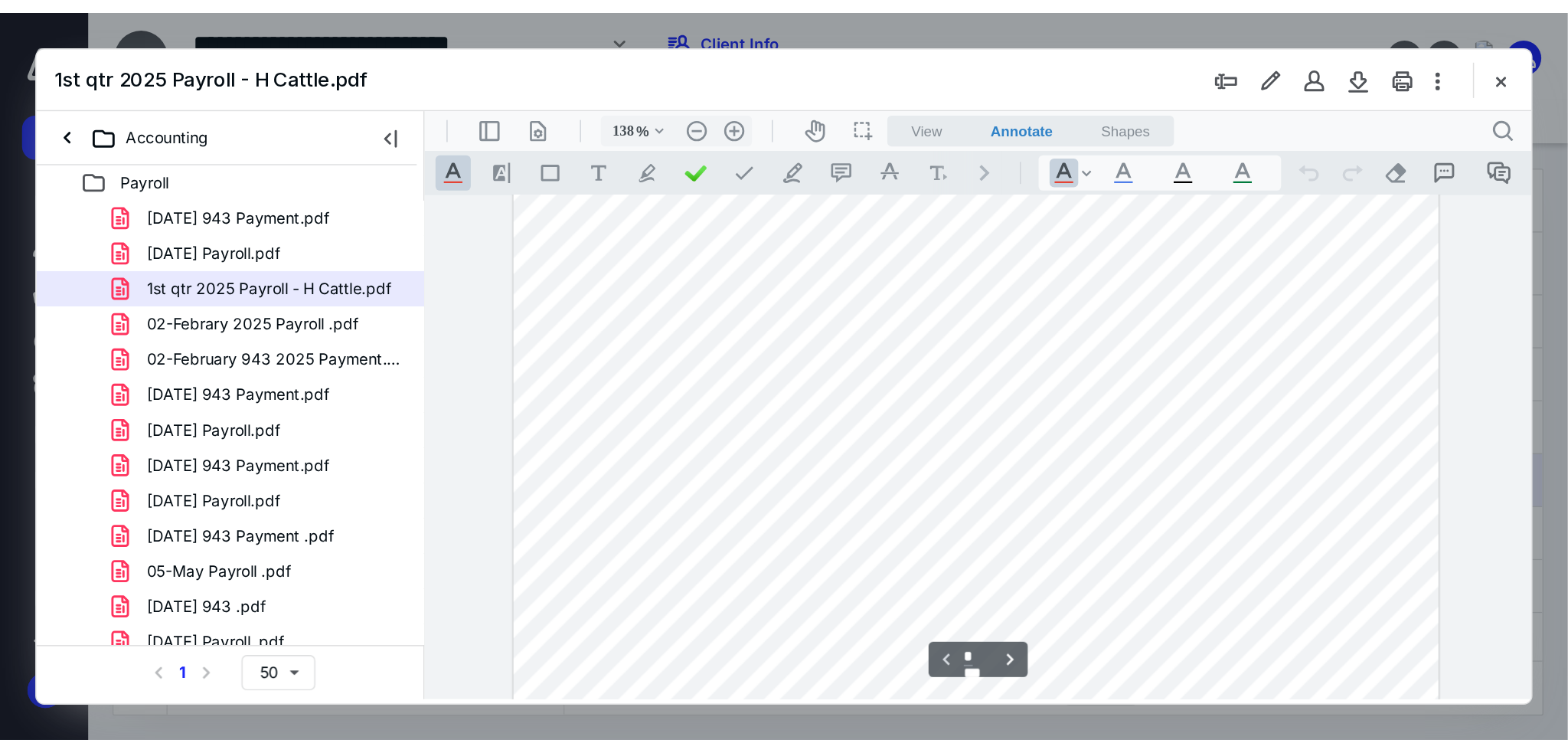scroll, scrollTop: 100, scrollLeft: 0, axis: vertical 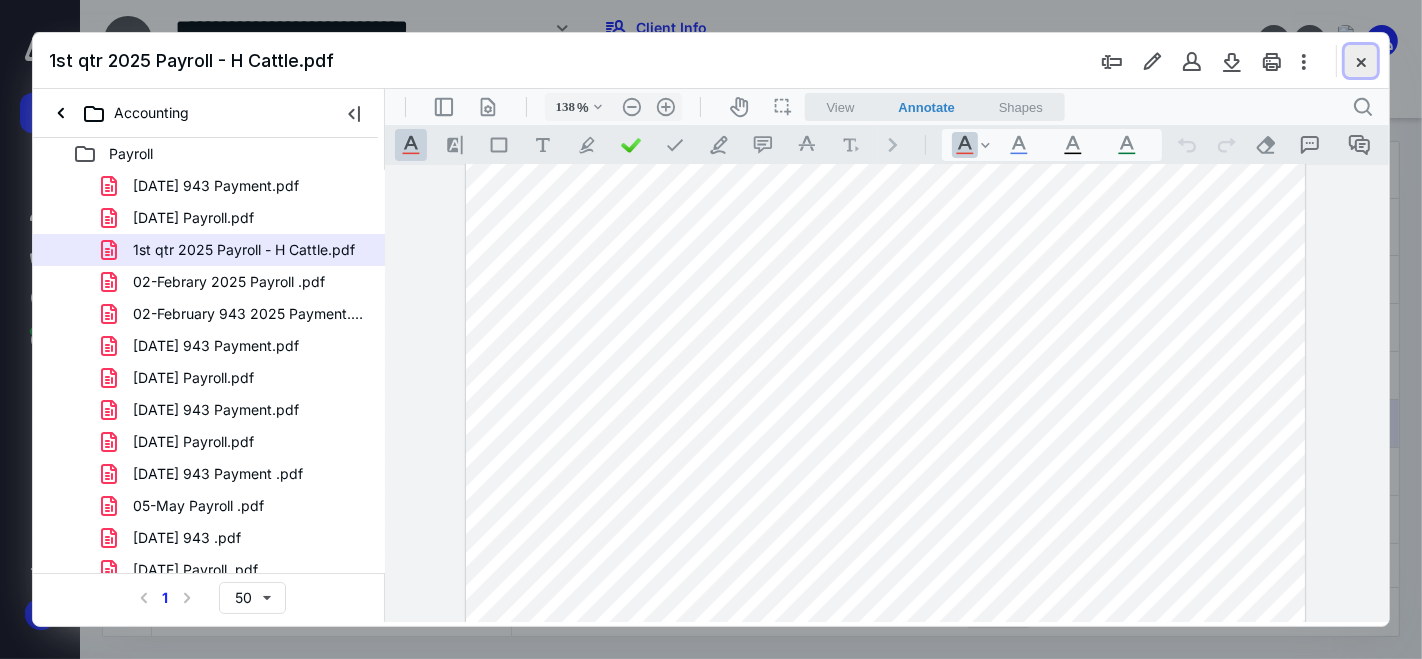 click at bounding box center [1361, 61] 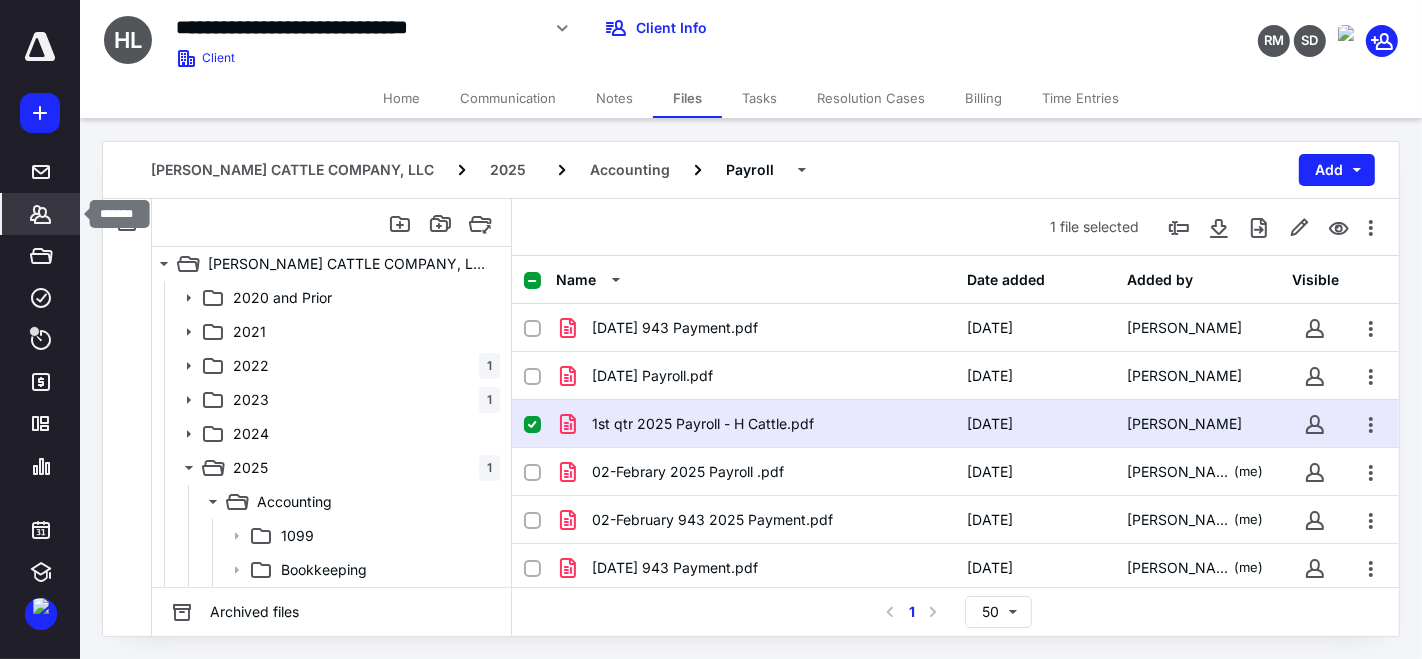 click on "*******" at bounding box center [41, 214] 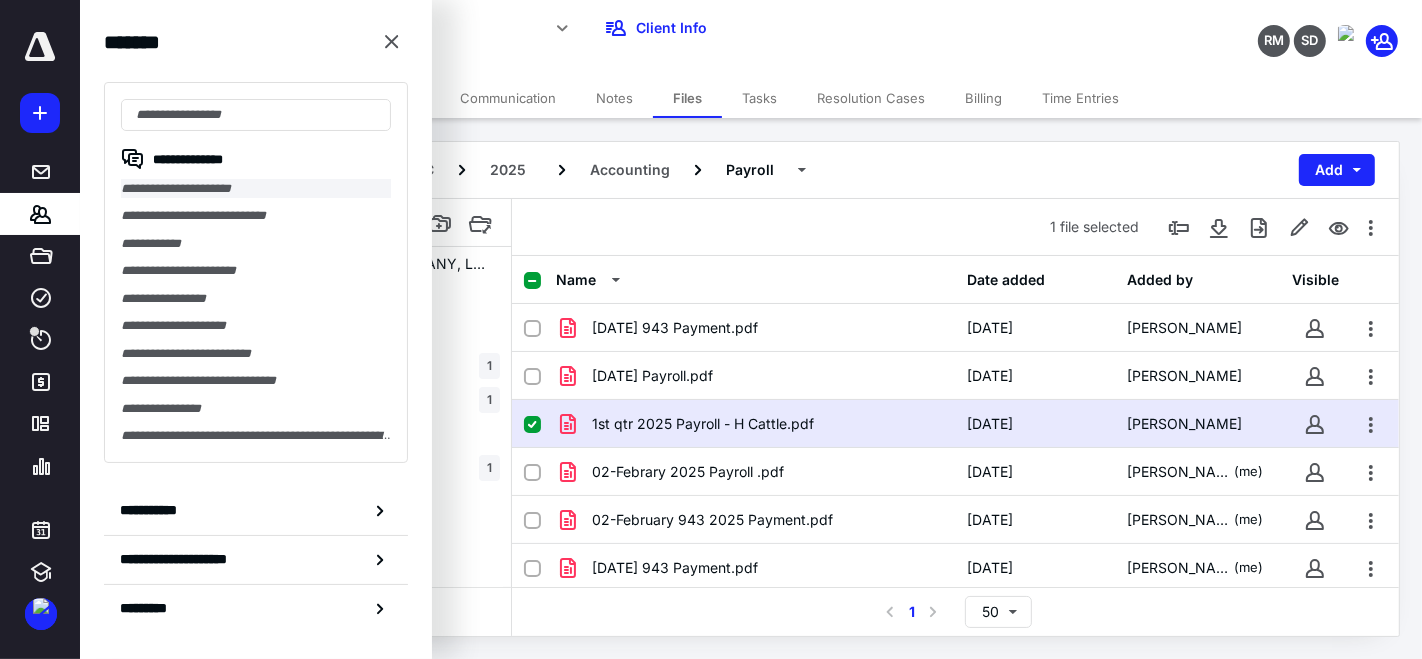 click on "**********" at bounding box center [256, 188] 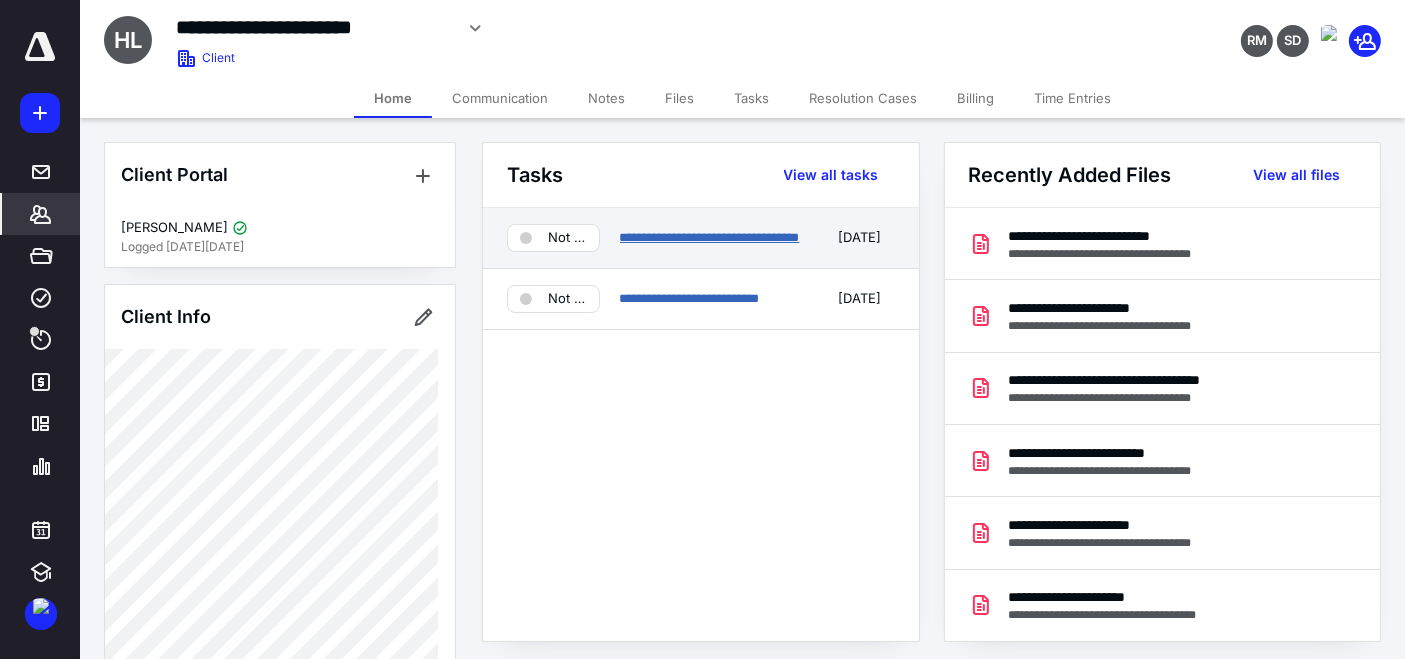 click on "**********" at bounding box center (710, 237) 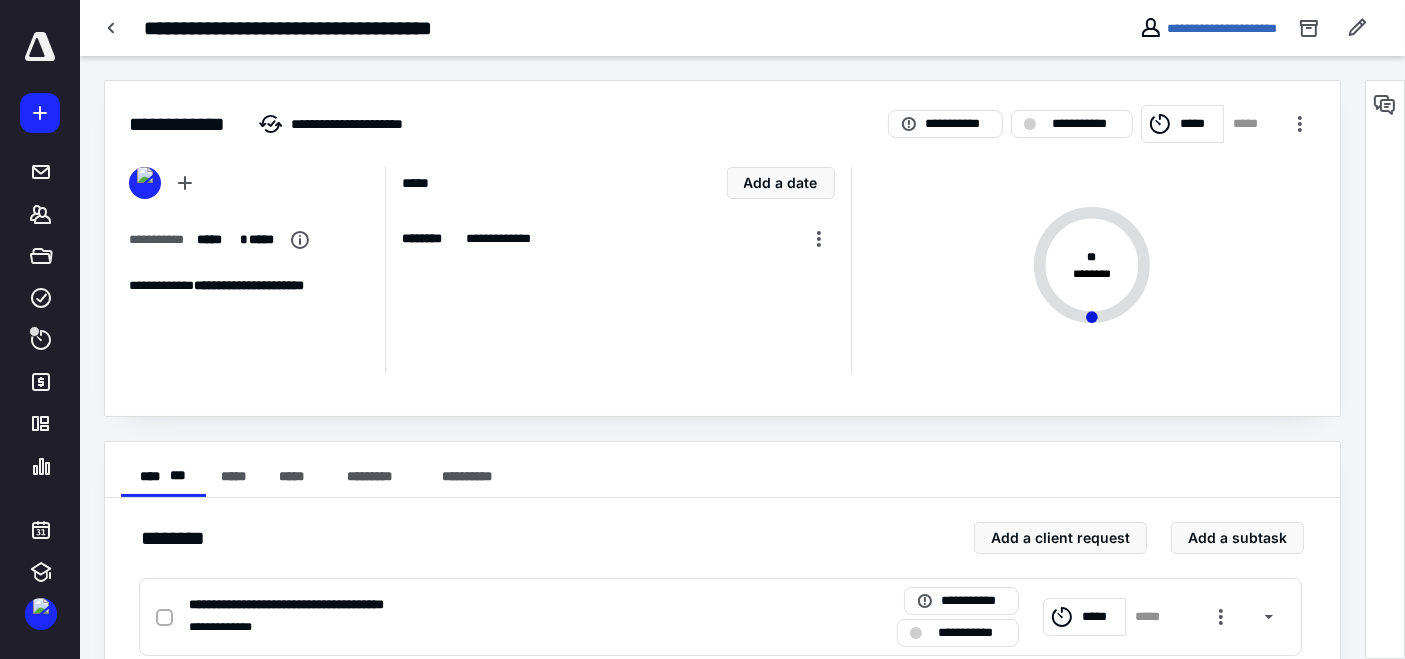 click 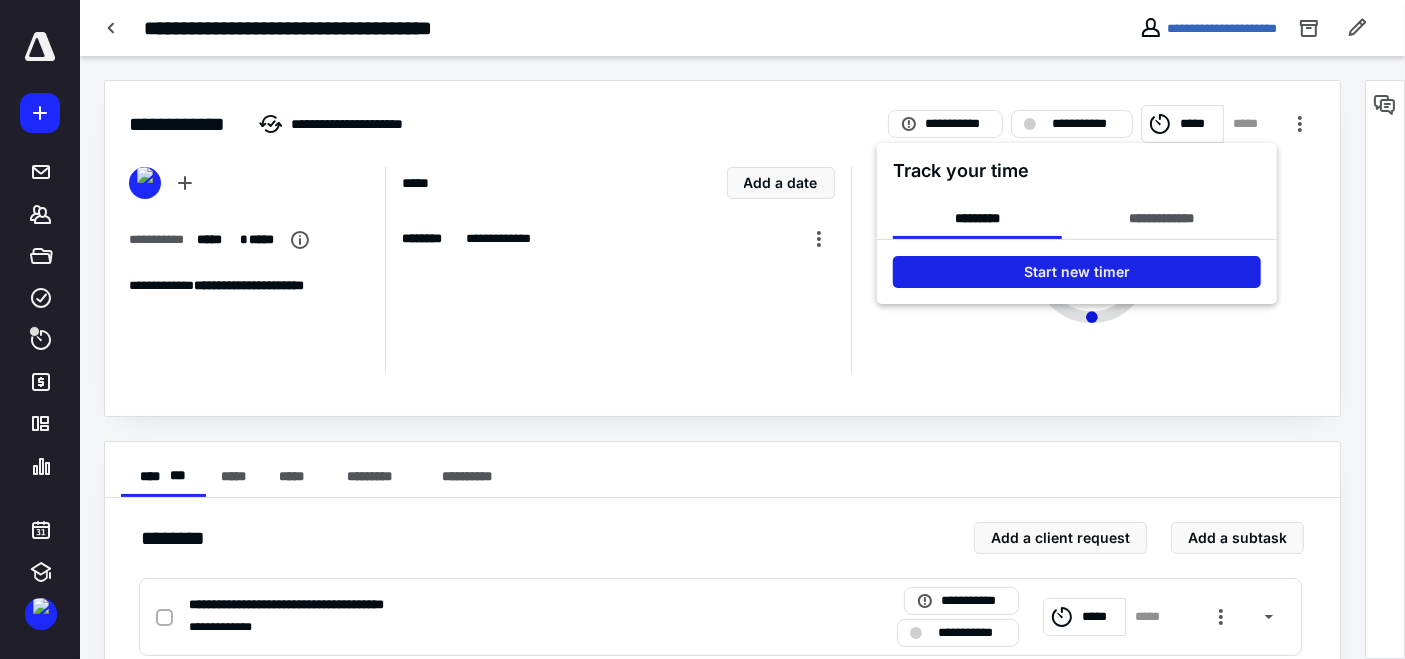 click on "Start new timer" at bounding box center [1077, 272] 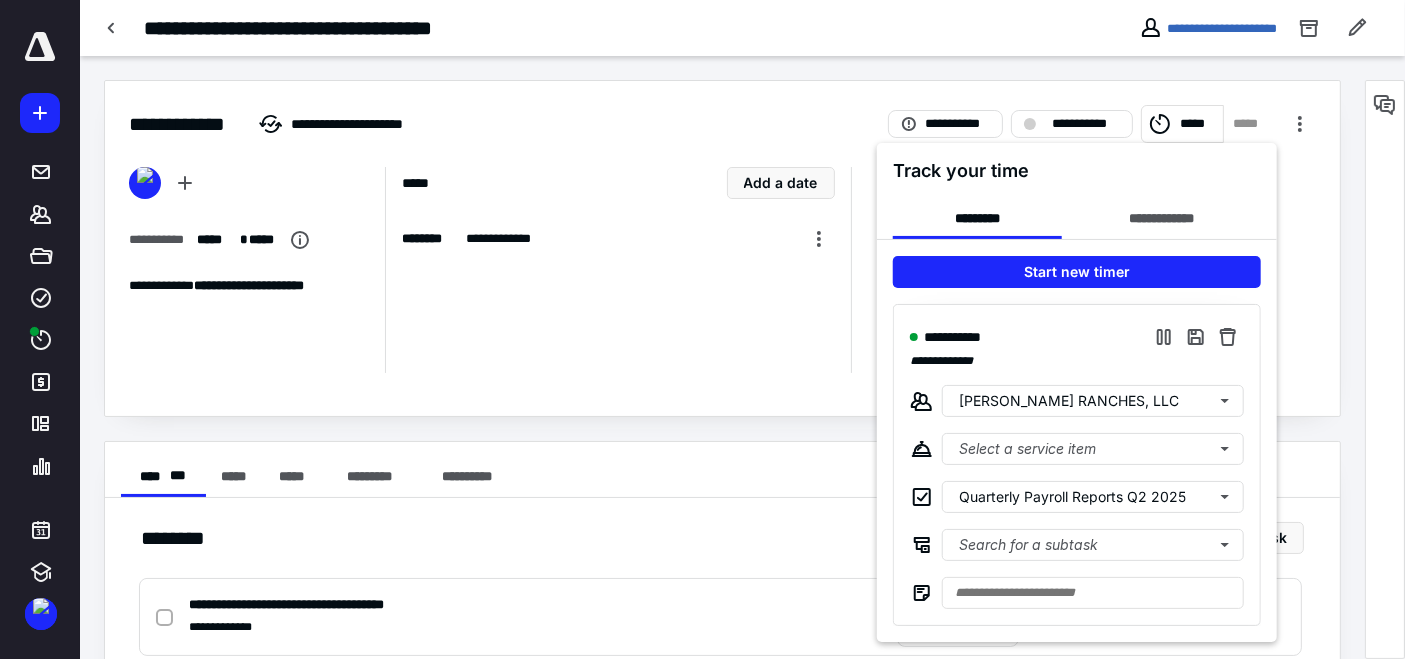 click at bounding box center (702, 329) 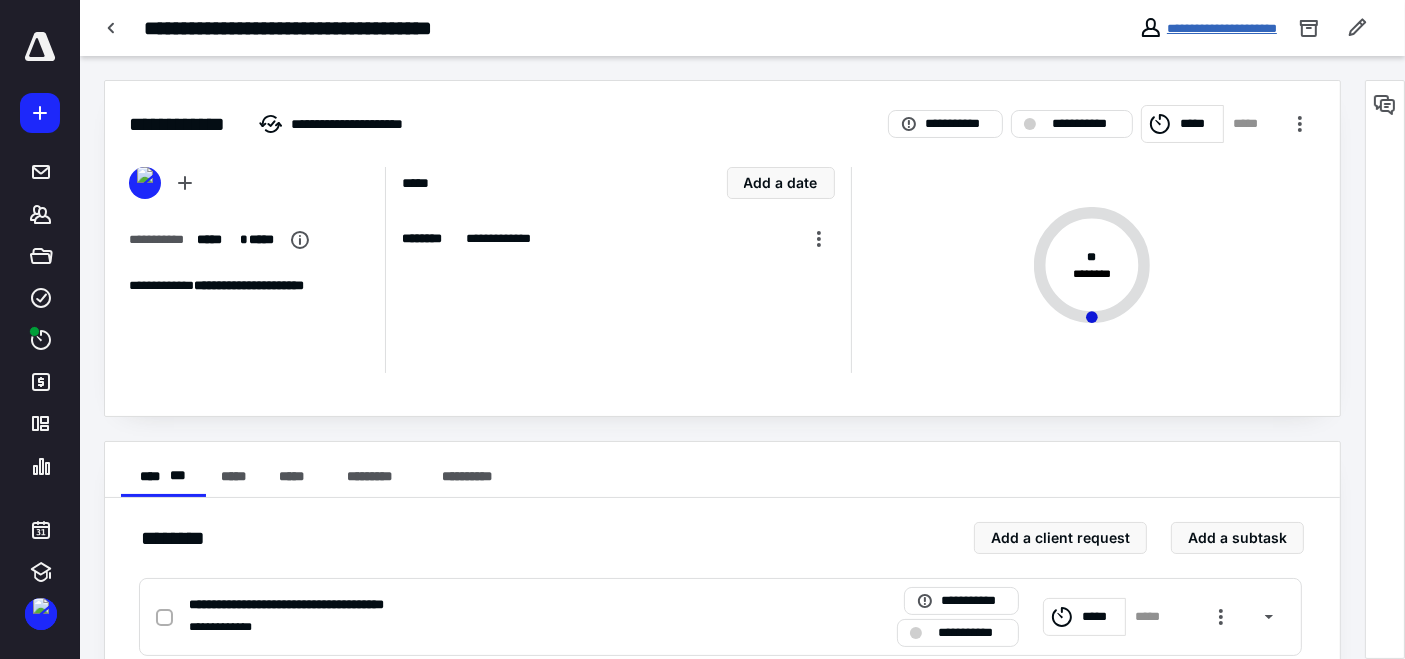 click on "**********" at bounding box center [1222, 28] 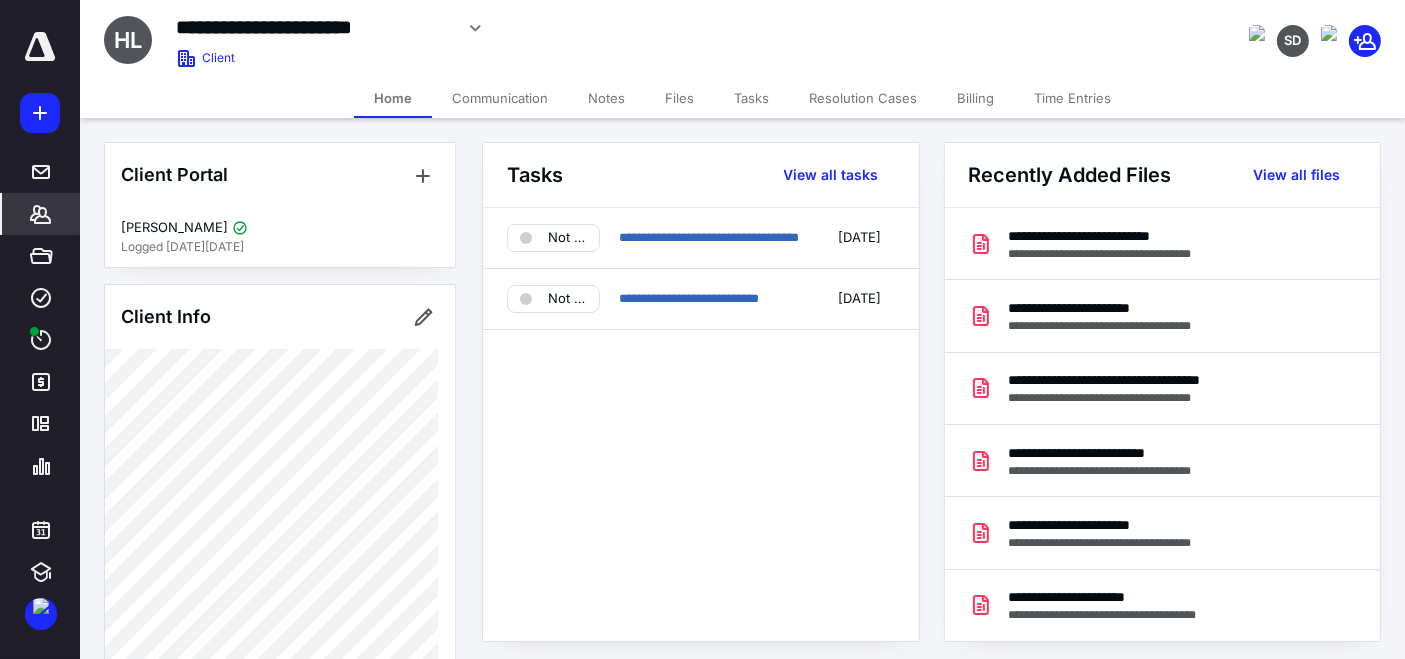 click on "Notes" at bounding box center [606, 98] 